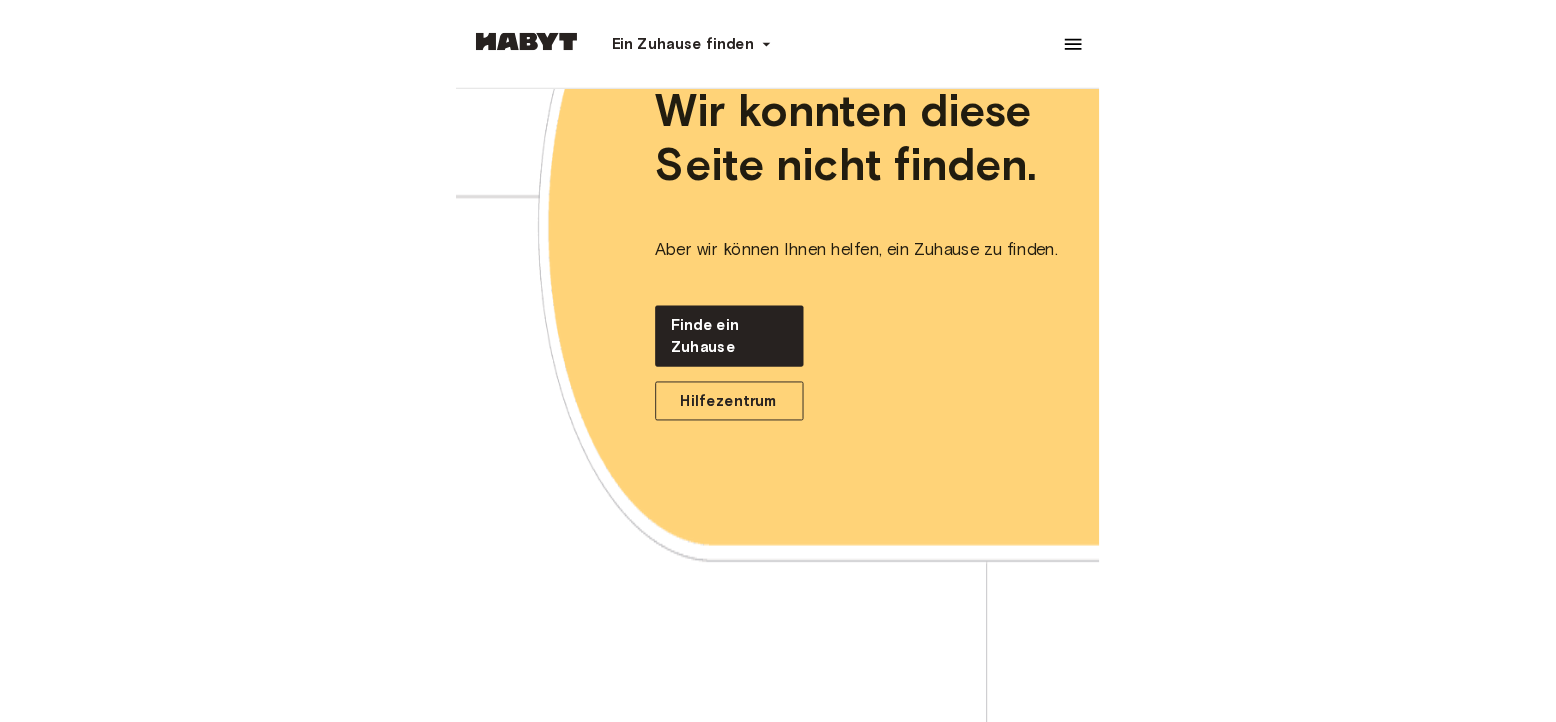 scroll, scrollTop: 196, scrollLeft: 0, axis: vertical 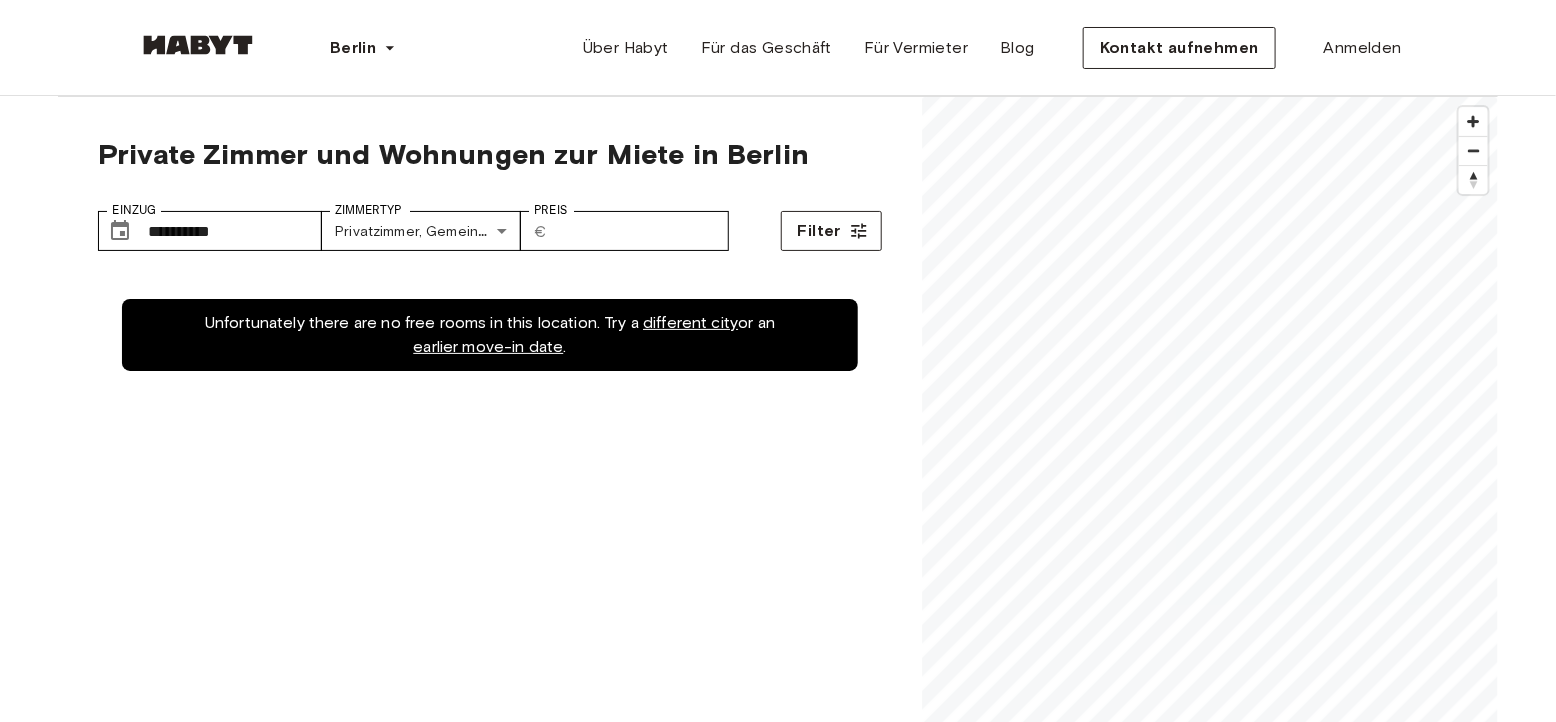 type on "**********" 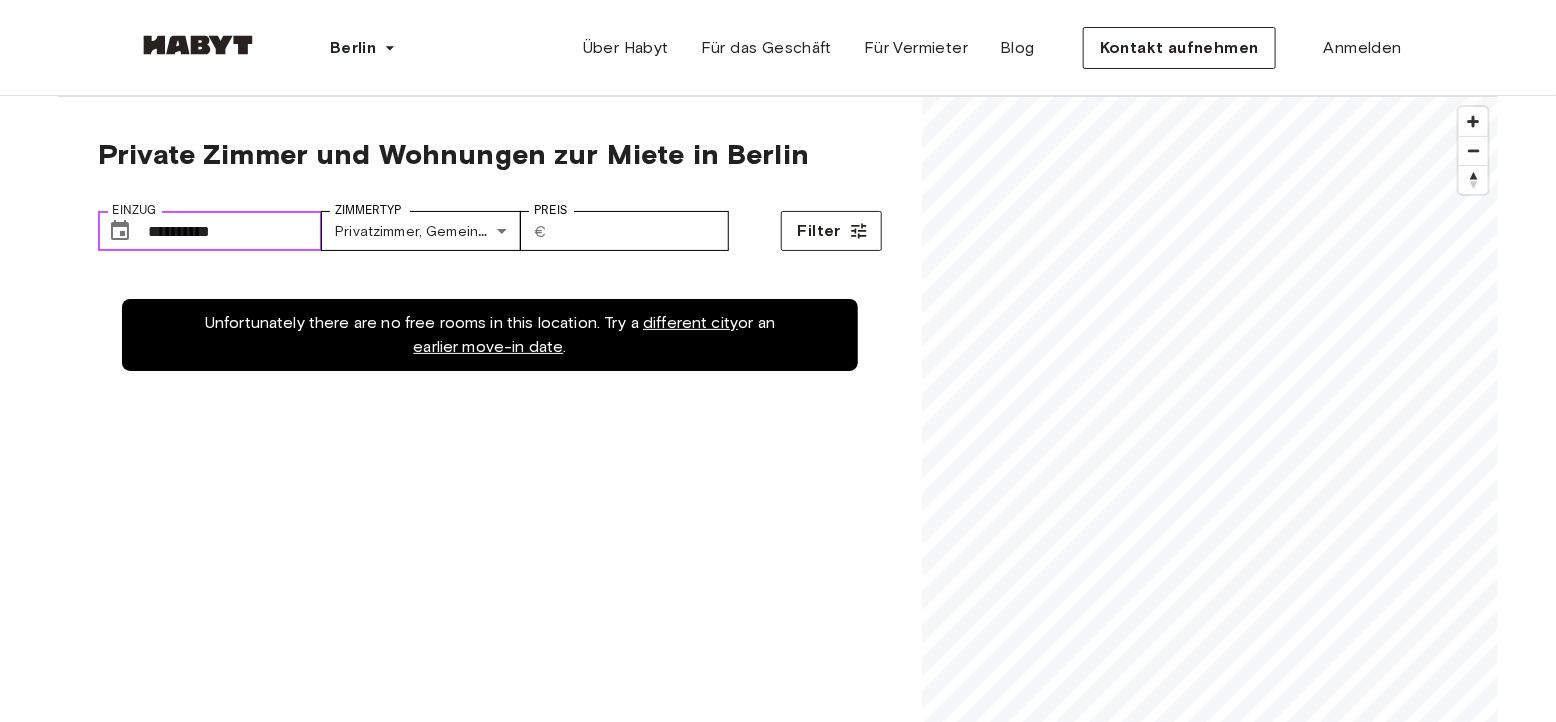 click on "**********" at bounding box center (235, 231) 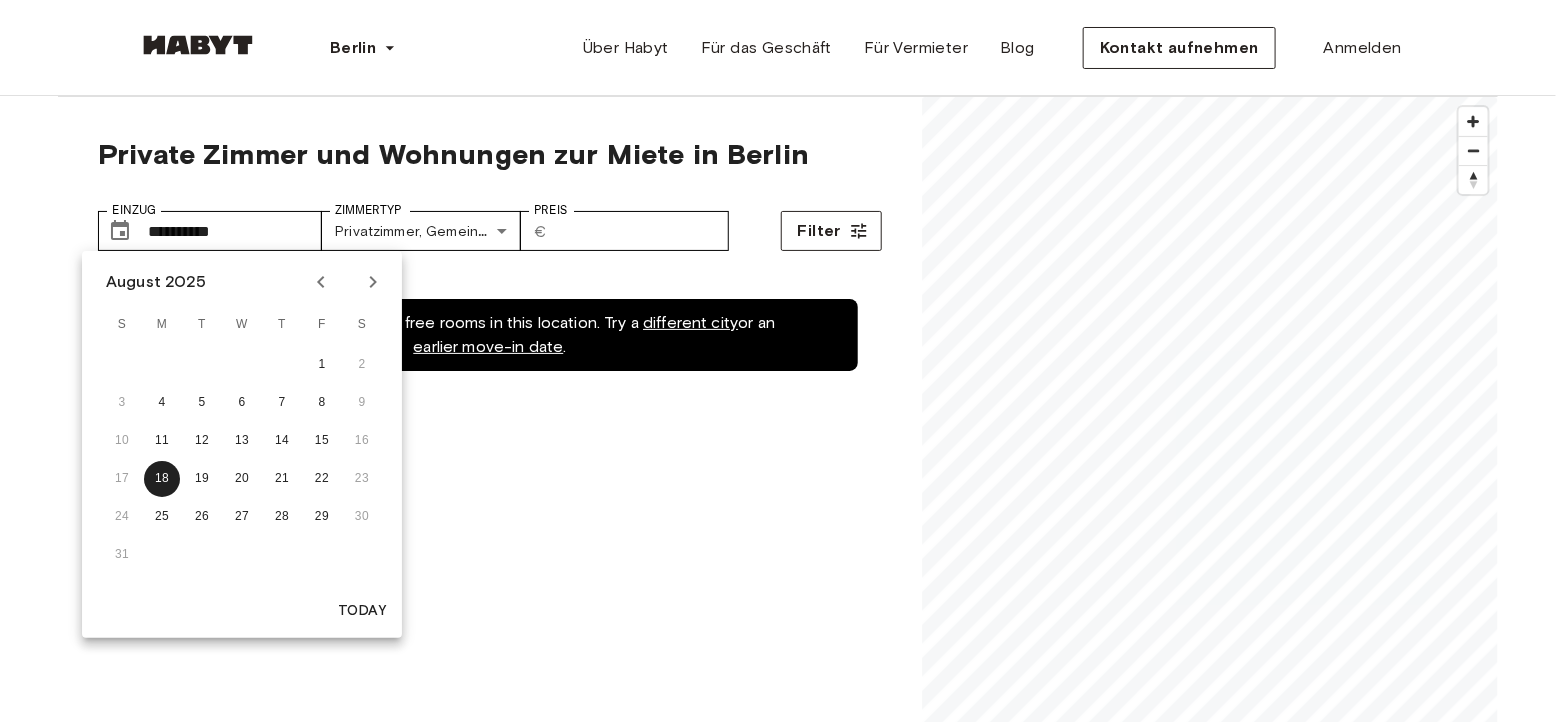 click on "17 18 19 20 21 22 23" at bounding box center (242, 479) 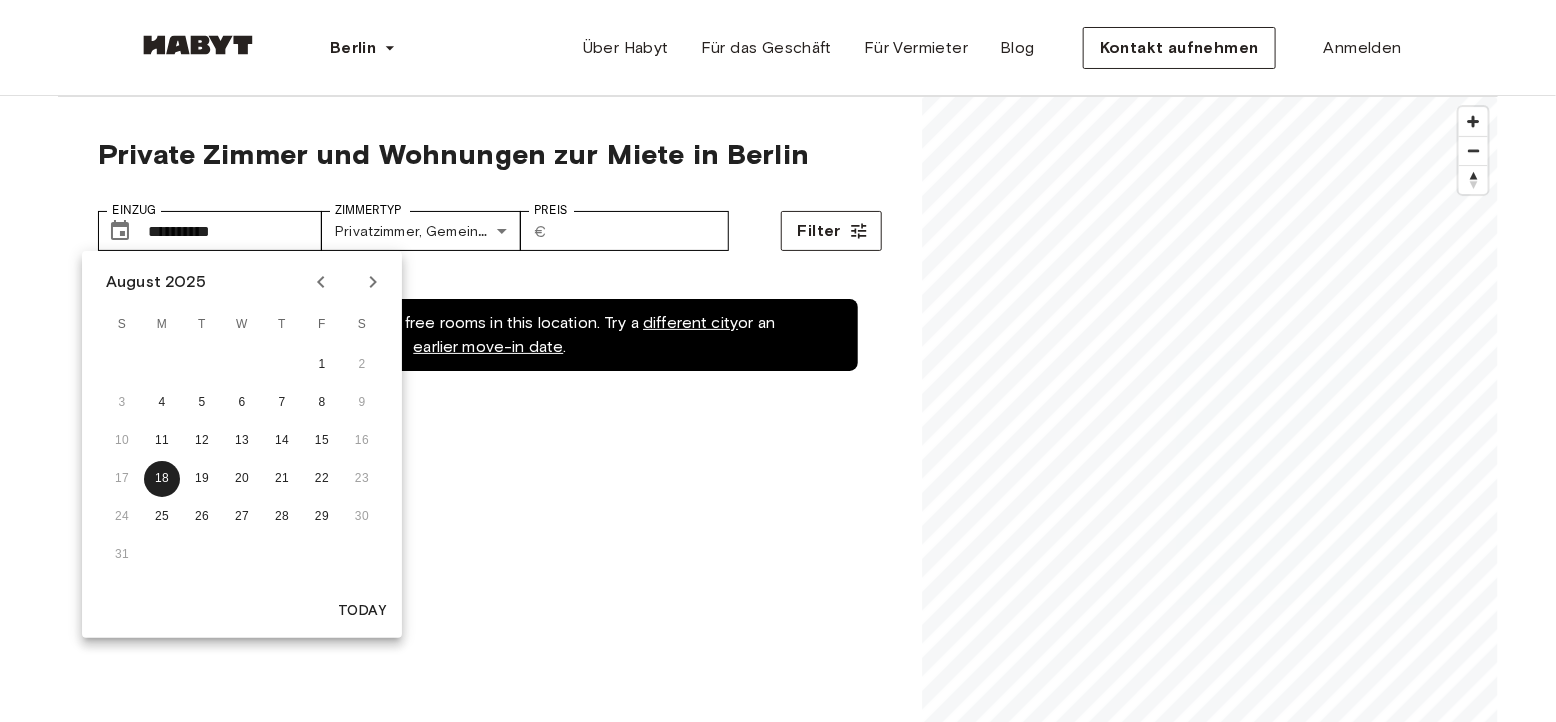 click on "**********" at bounding box center [490, 186] 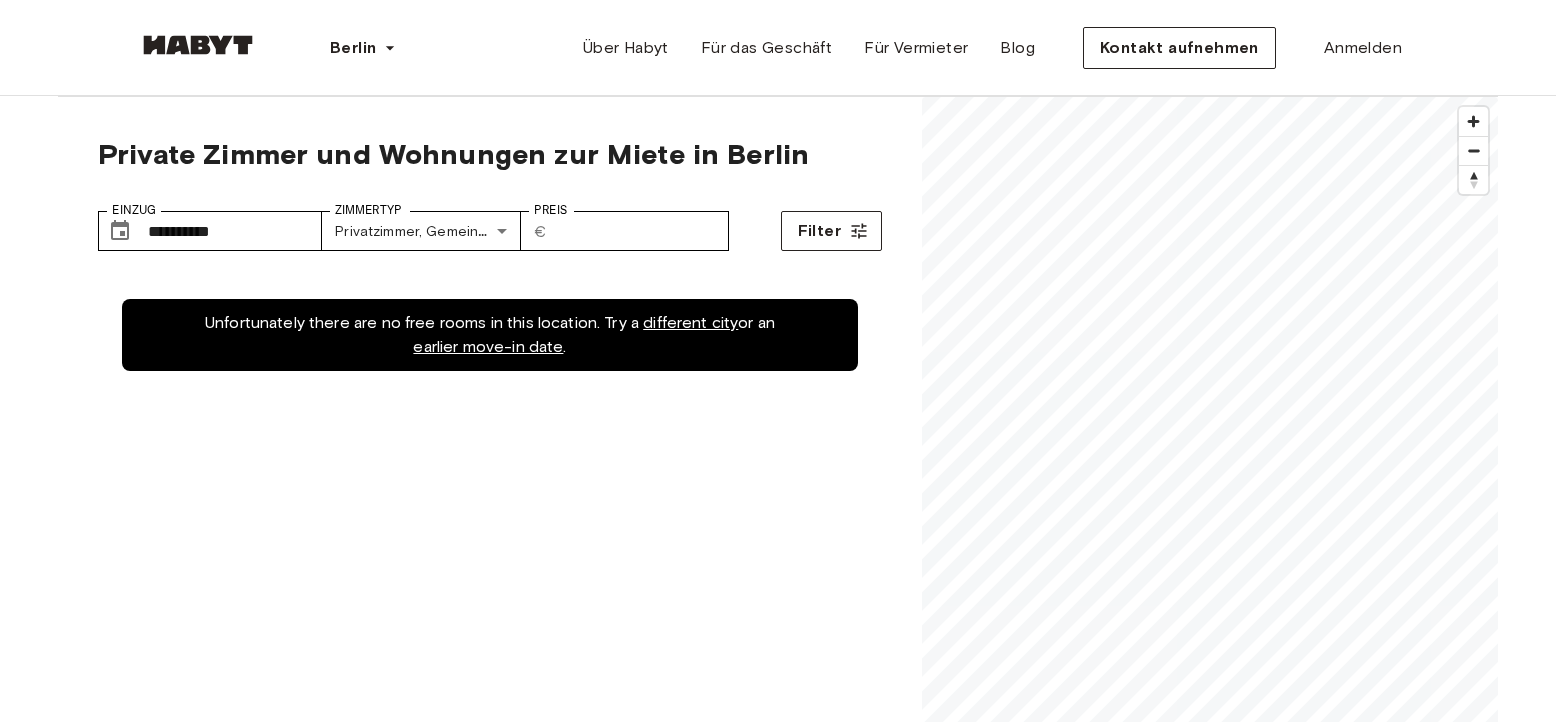 scroll, scrollTop: 0, scrollLeft: 0, axis: both 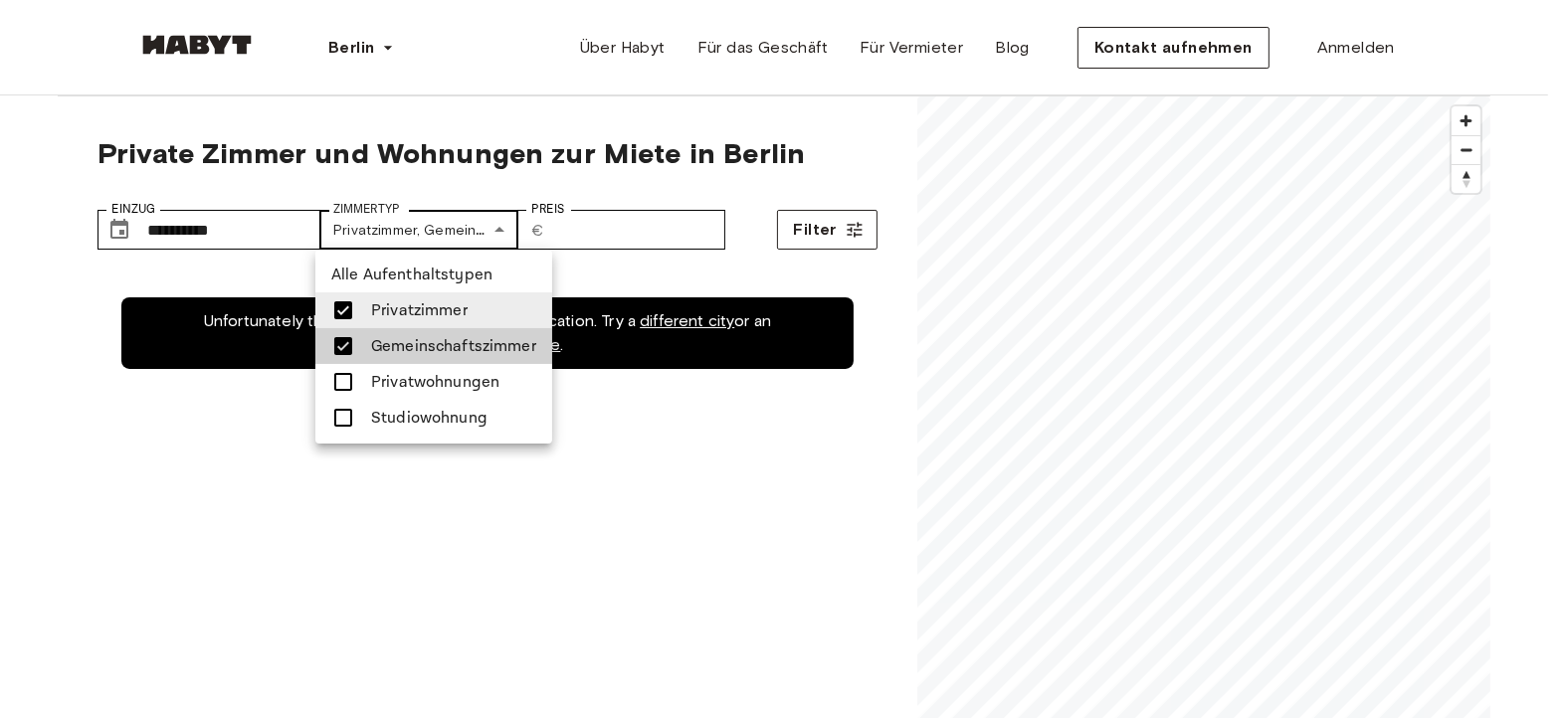 click on "**********" at bounding box center (784, 2368) 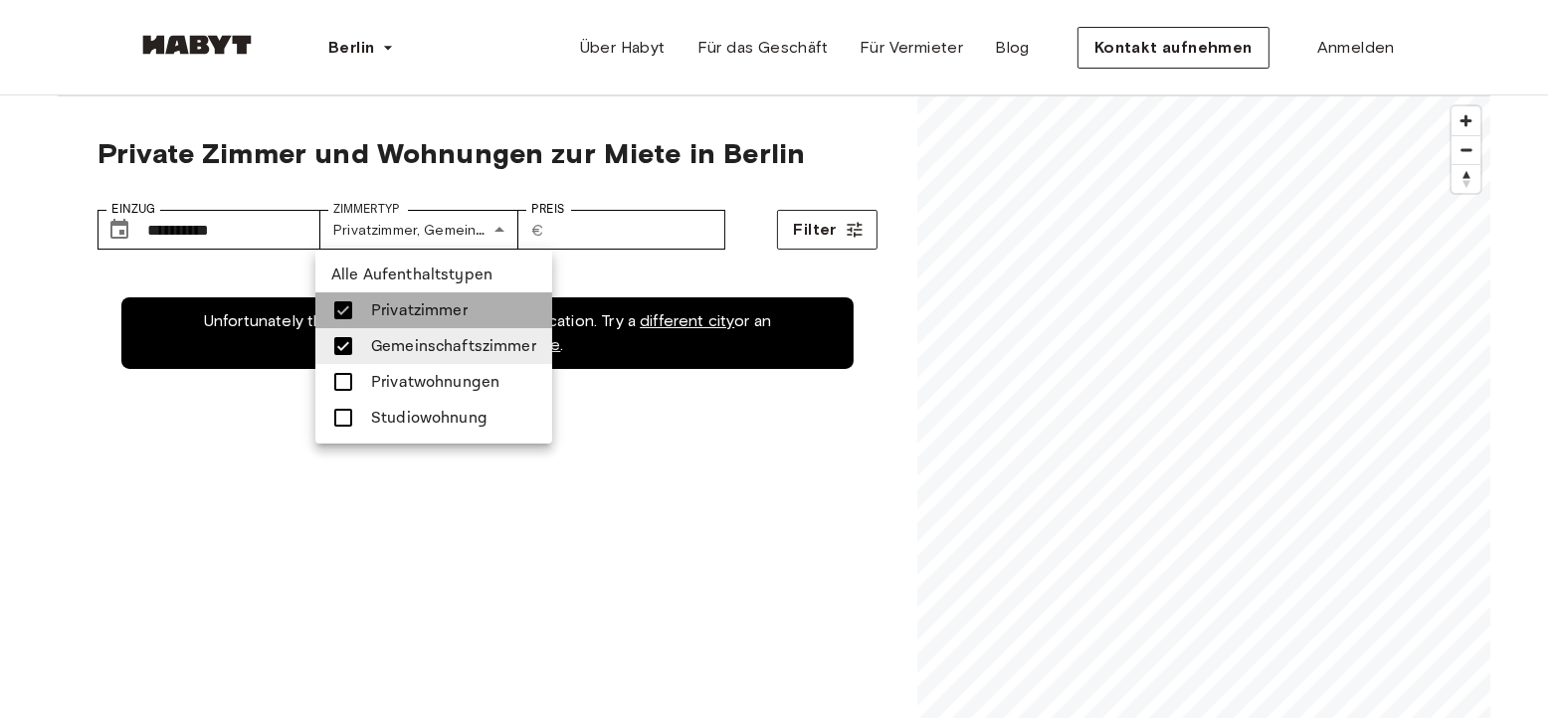 click on "Privatzimmer" at bounding box center [419, 310] 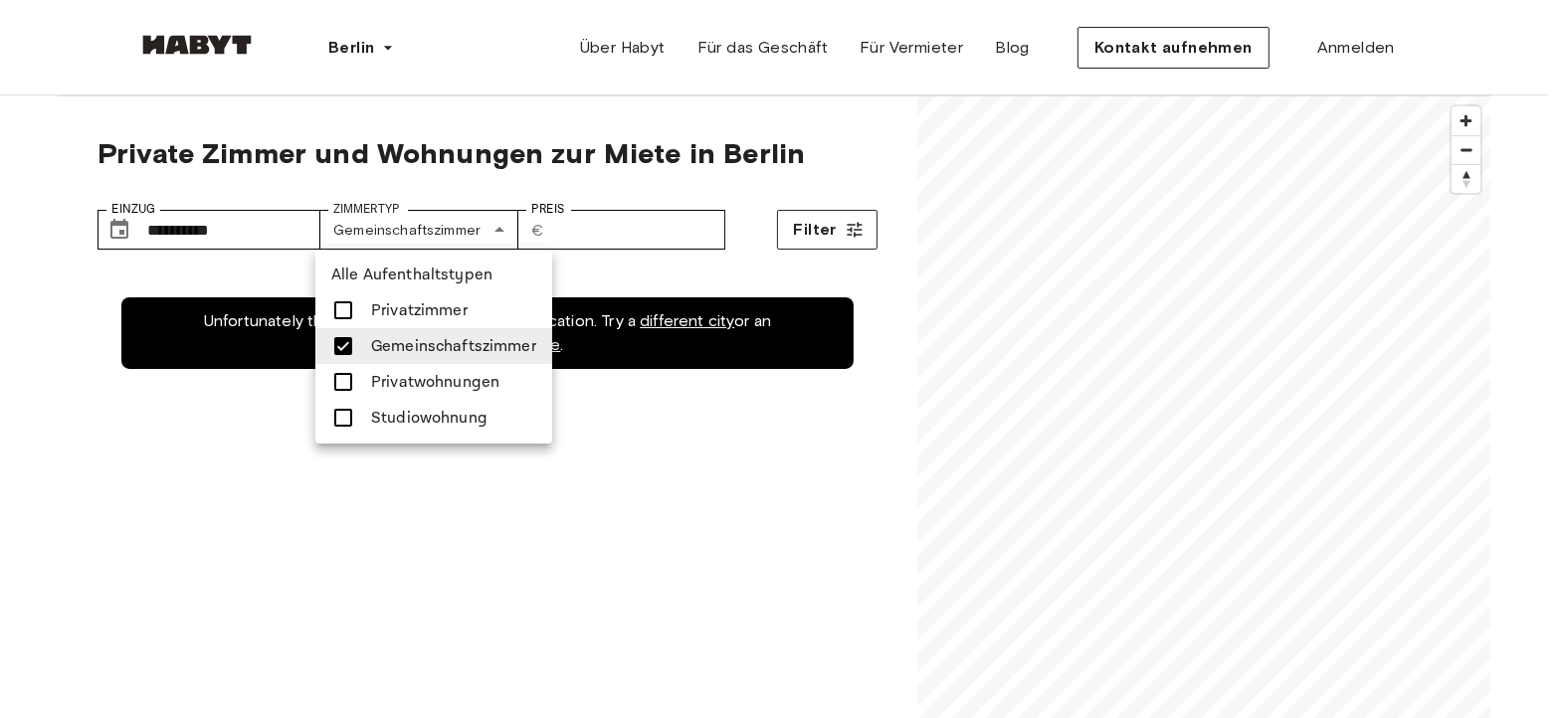 click at bounding box center [784, 359] 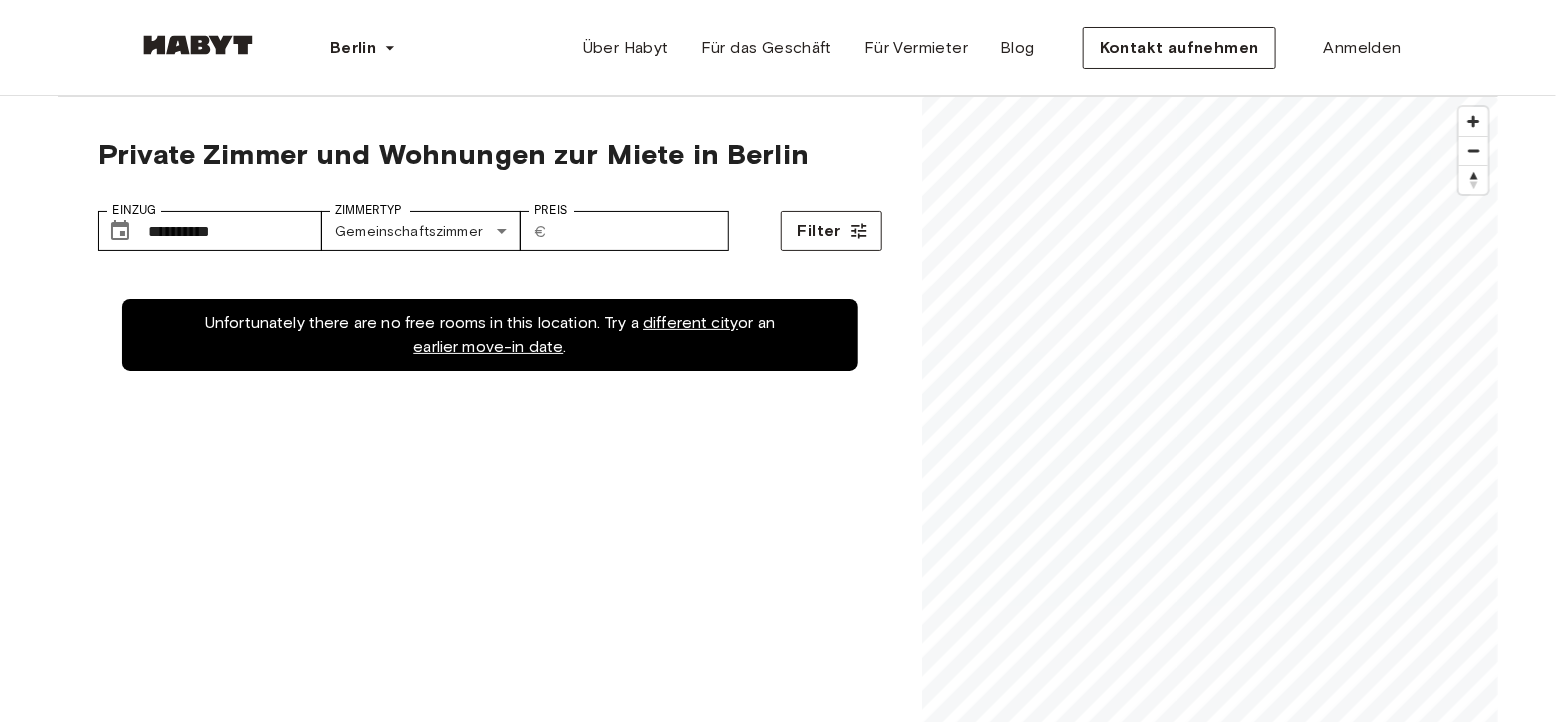click on "**********" at bounding box center [490, 223] 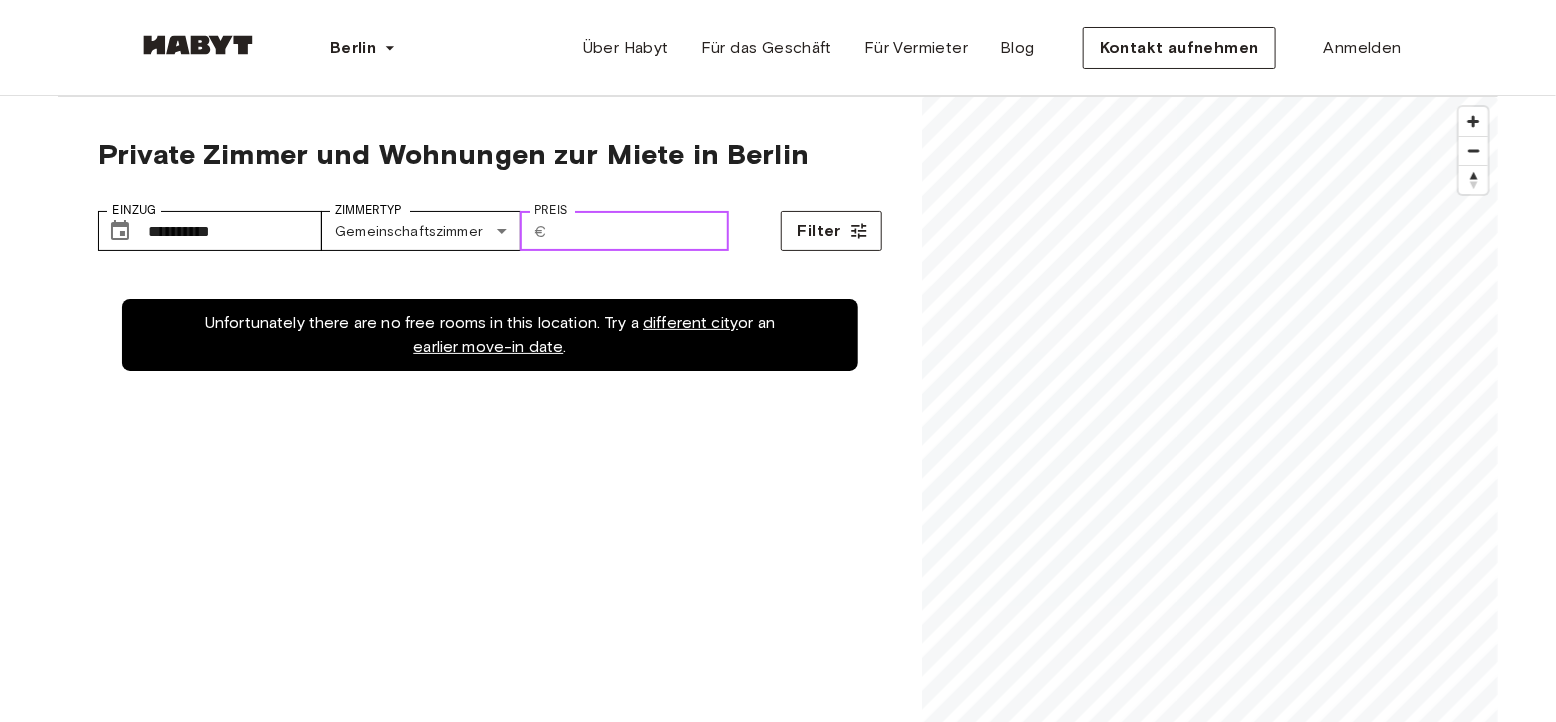 click on "***" at bounding box center (642, 231) 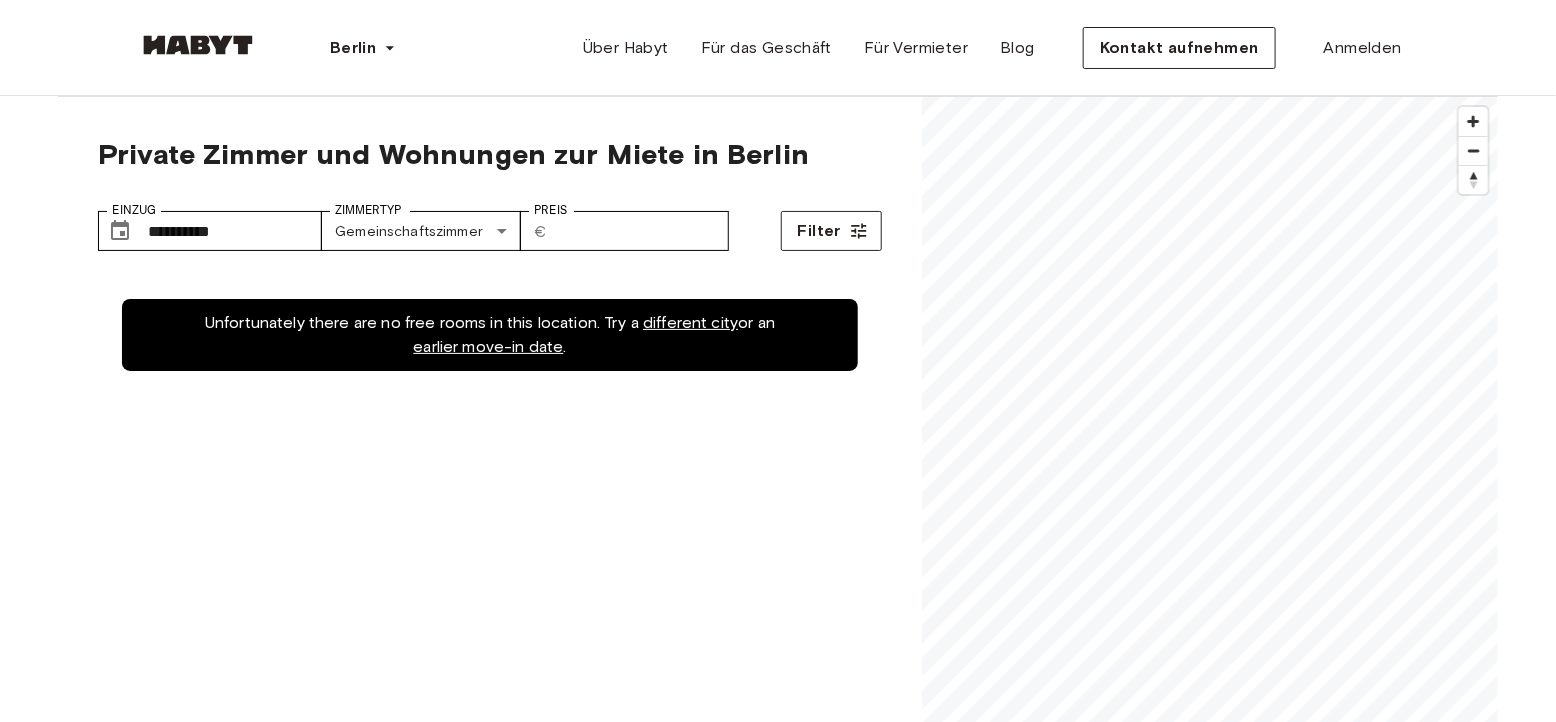click on "**********" at bounding box center (490, 223) 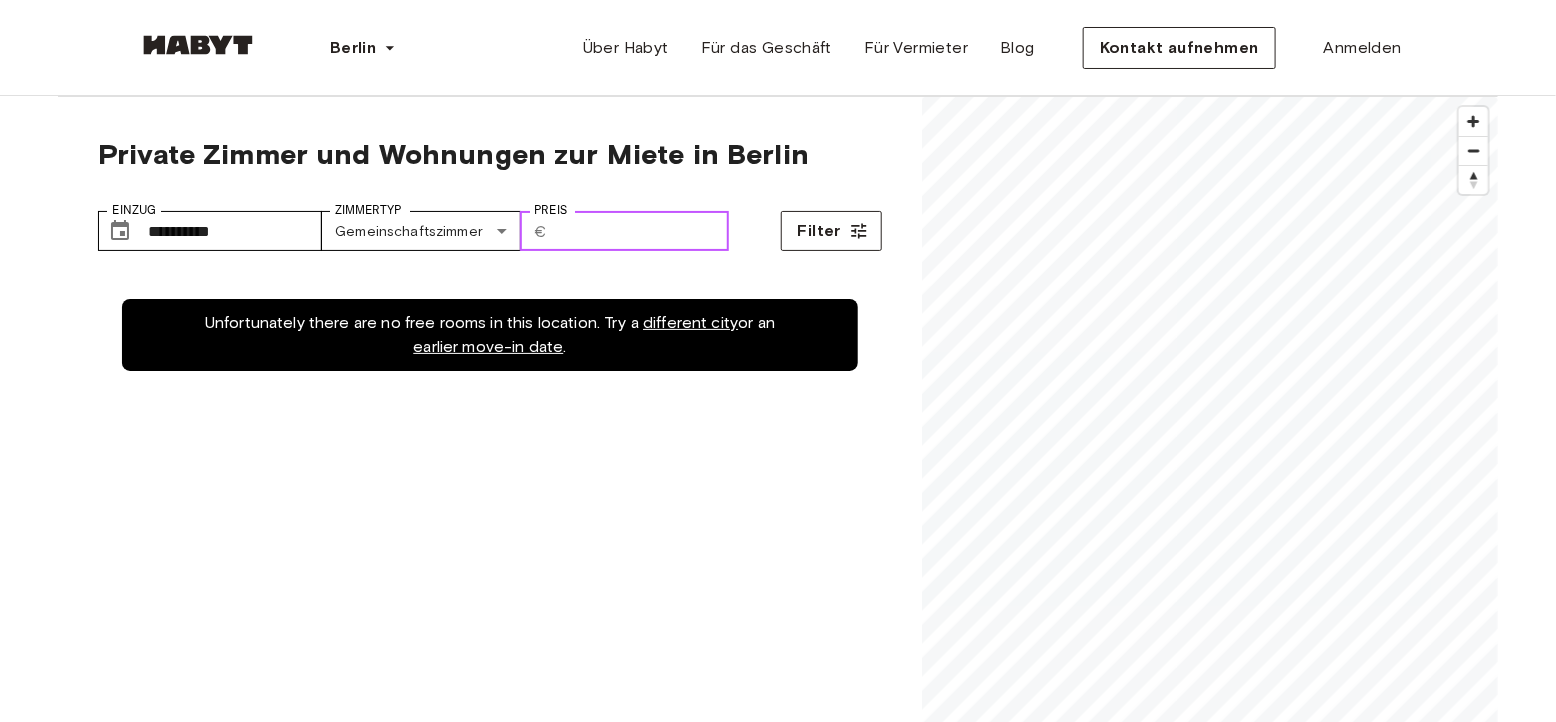 click on "***" at bounding box center [642, 231] 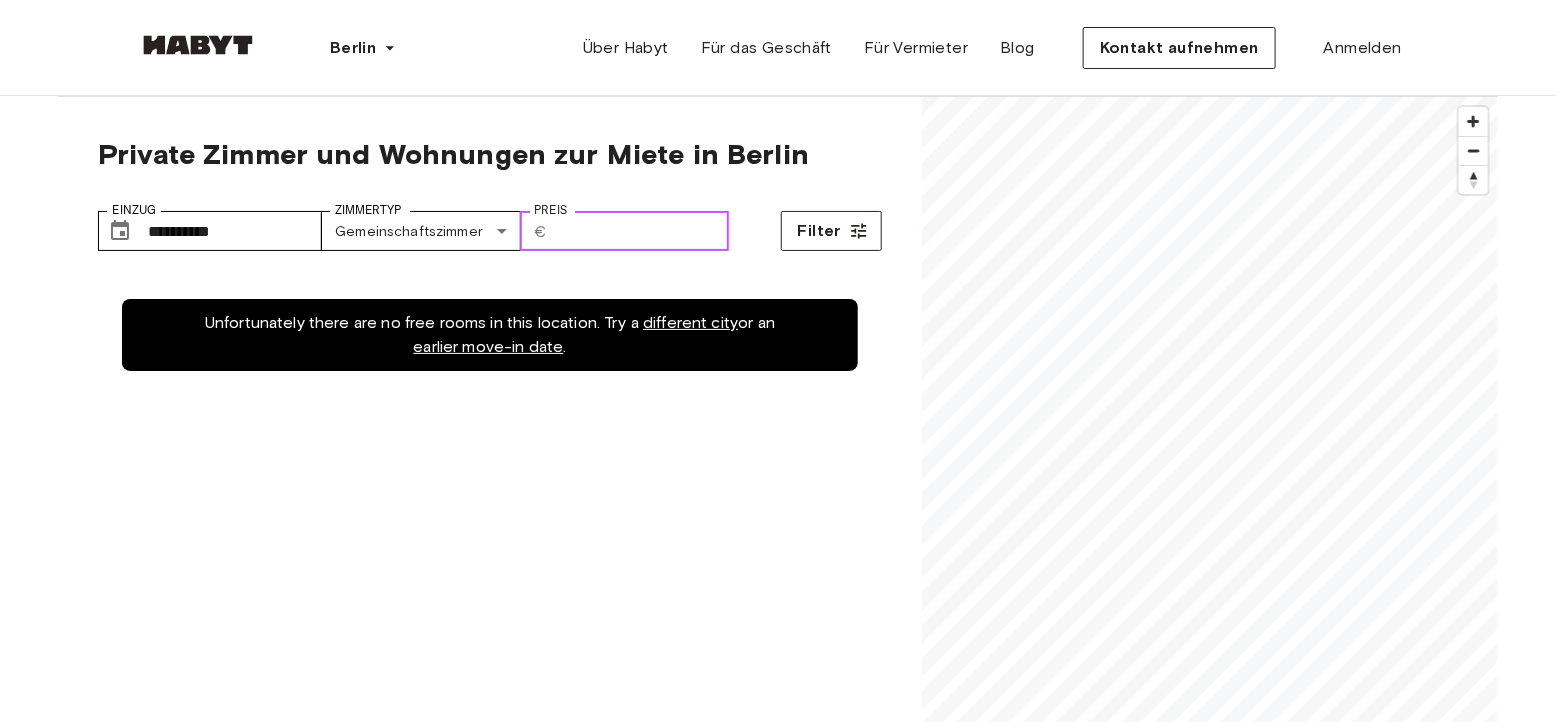 click on "***" at bounding box center [642, 231] 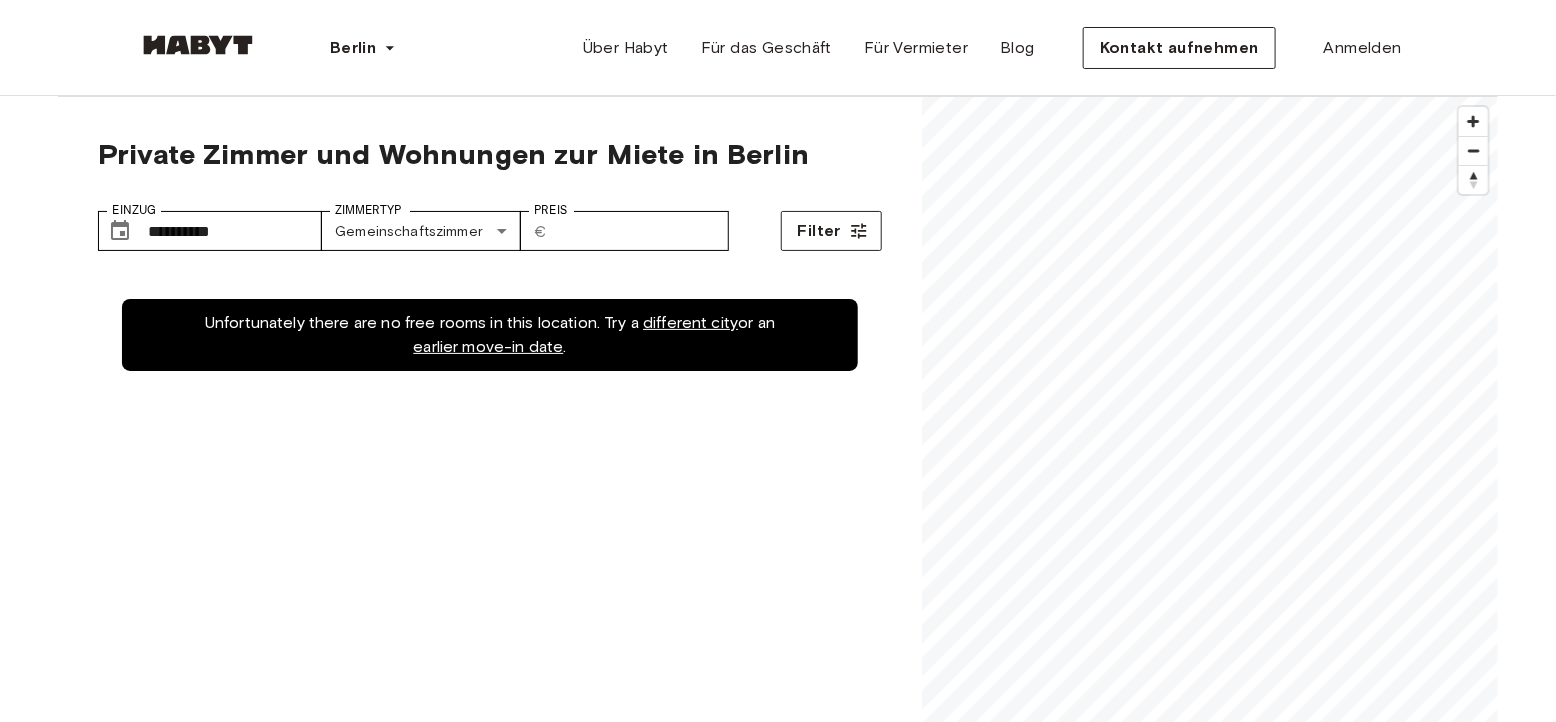 click on "Unfortunately there are no free rooms in this location. Try a   different city  or an   earlier move-in date ." at bounding box center (490, 636) 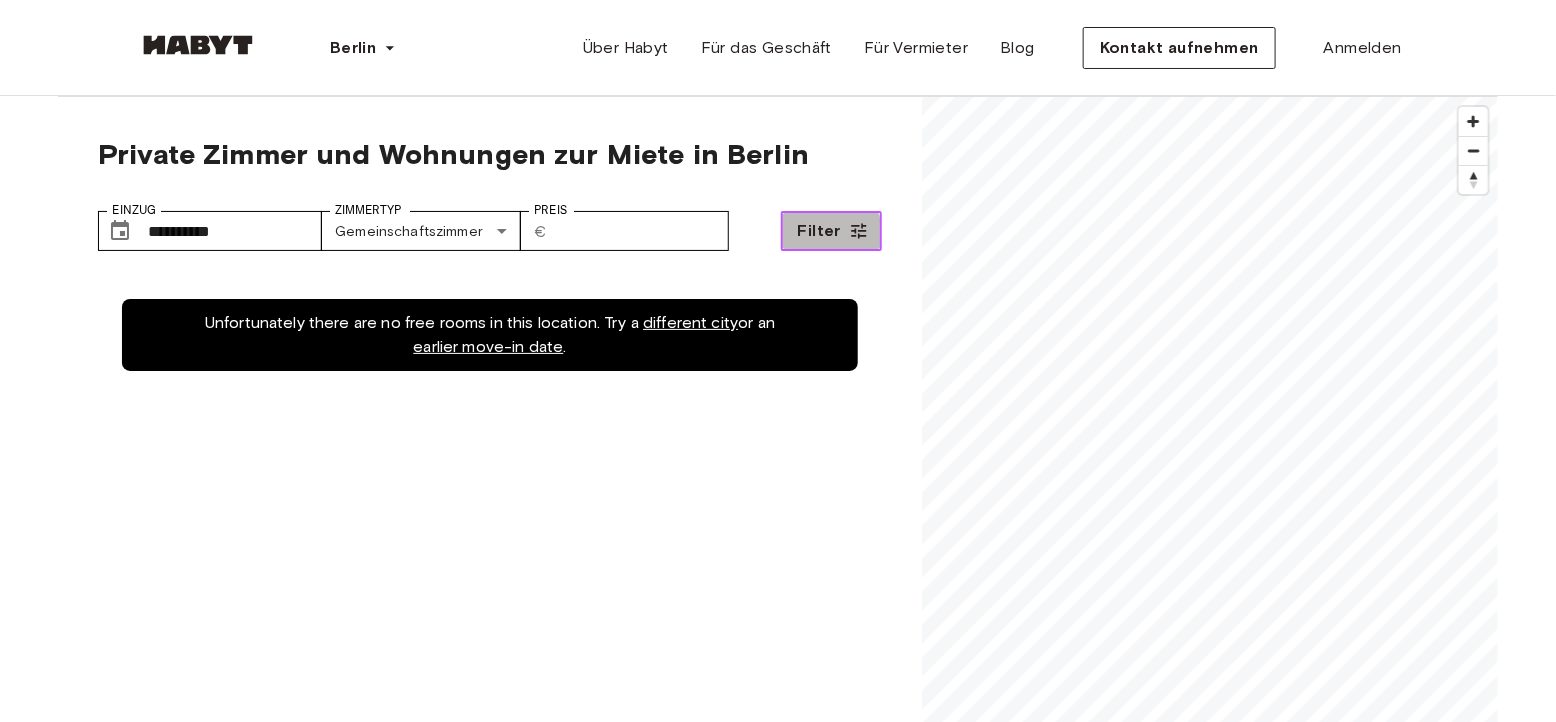 click on "Filter" at bounding box center (819, 231) 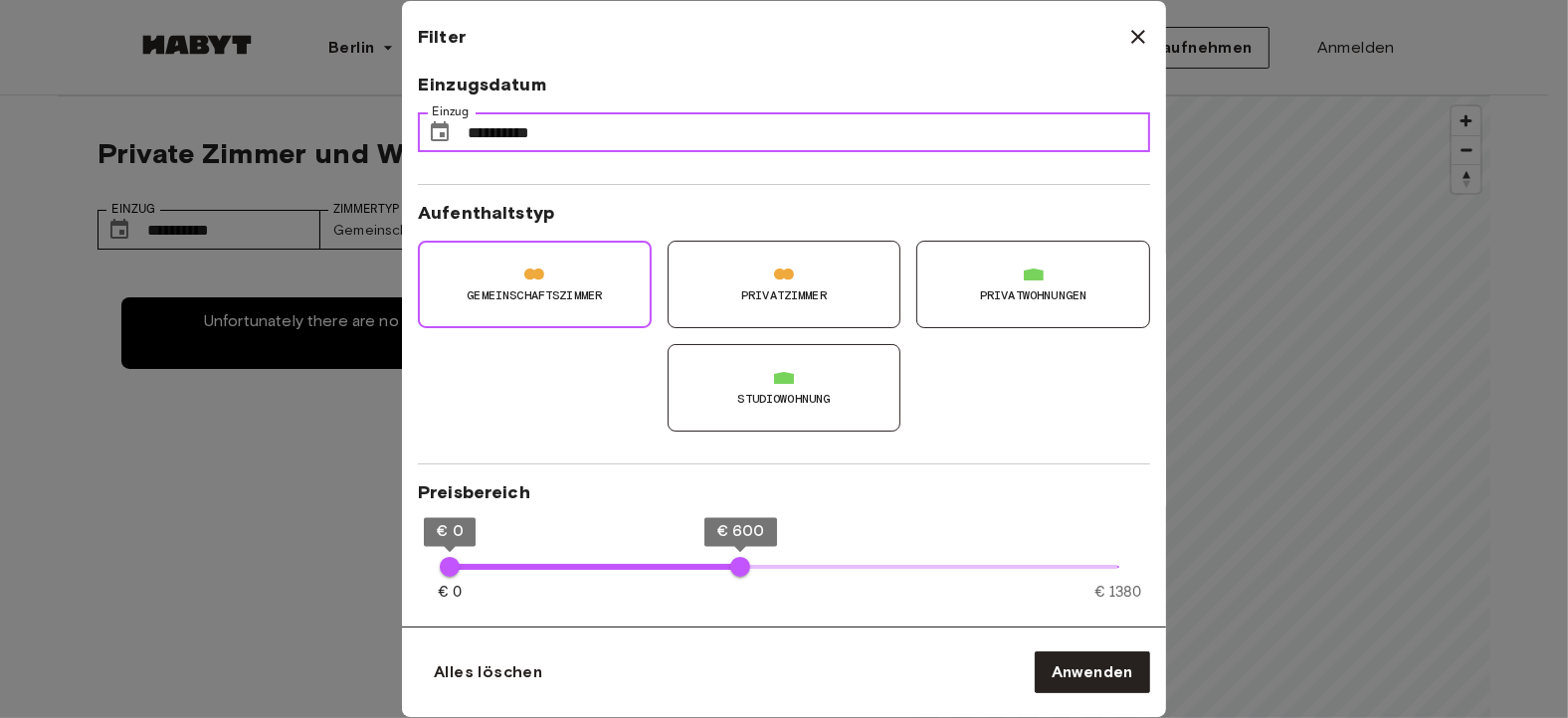 click on "**********" at bounding box center (809, 132) 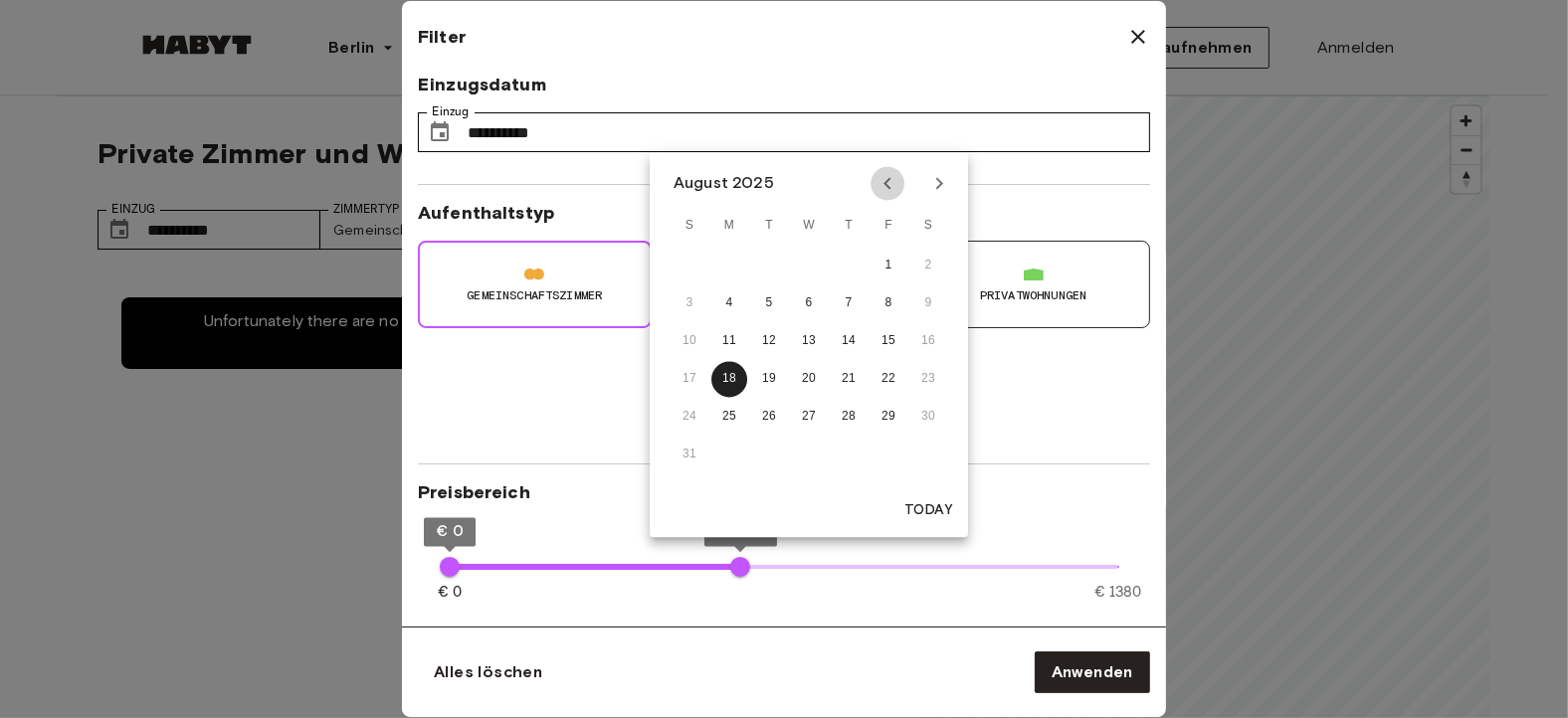 click 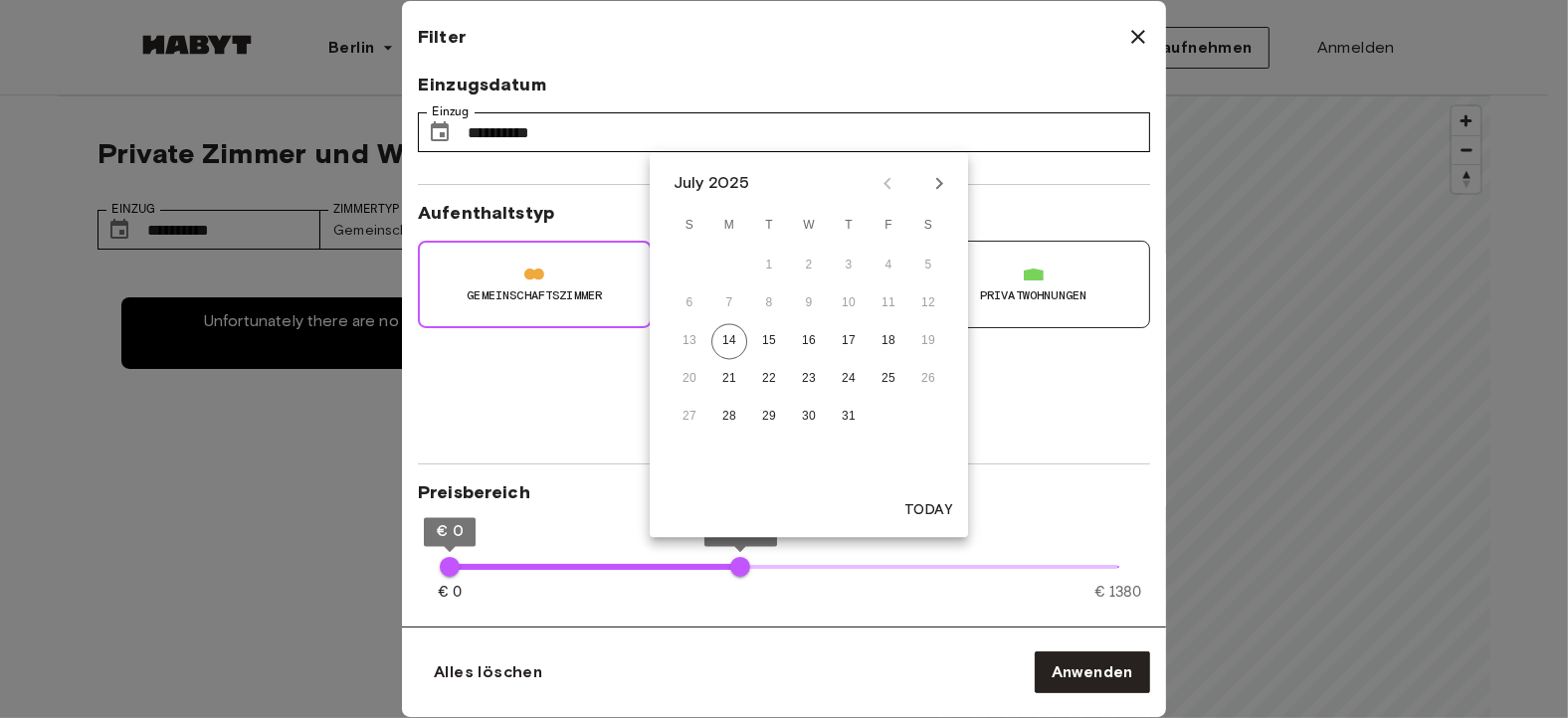 click 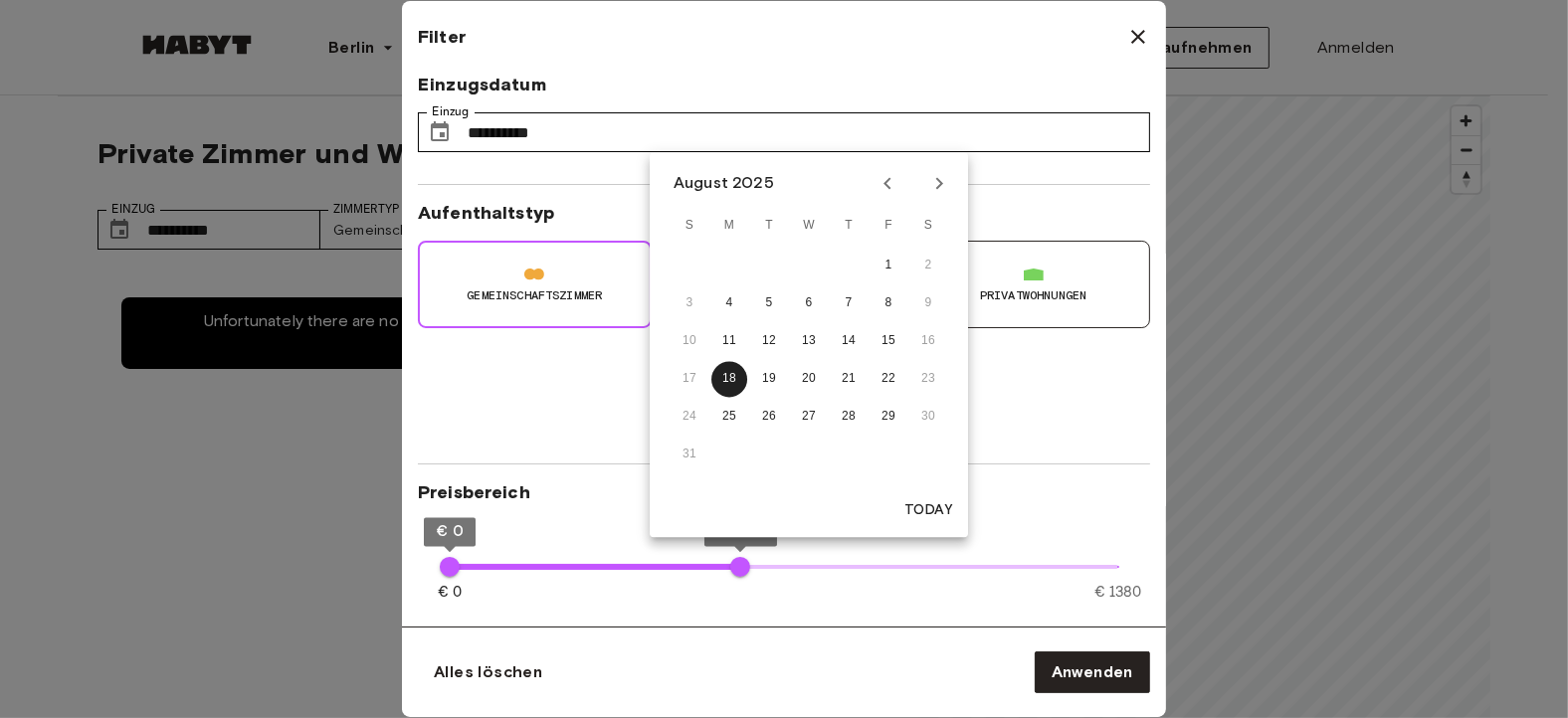 click on "Aufenthaltstyp" at bounding box center [784, 213] 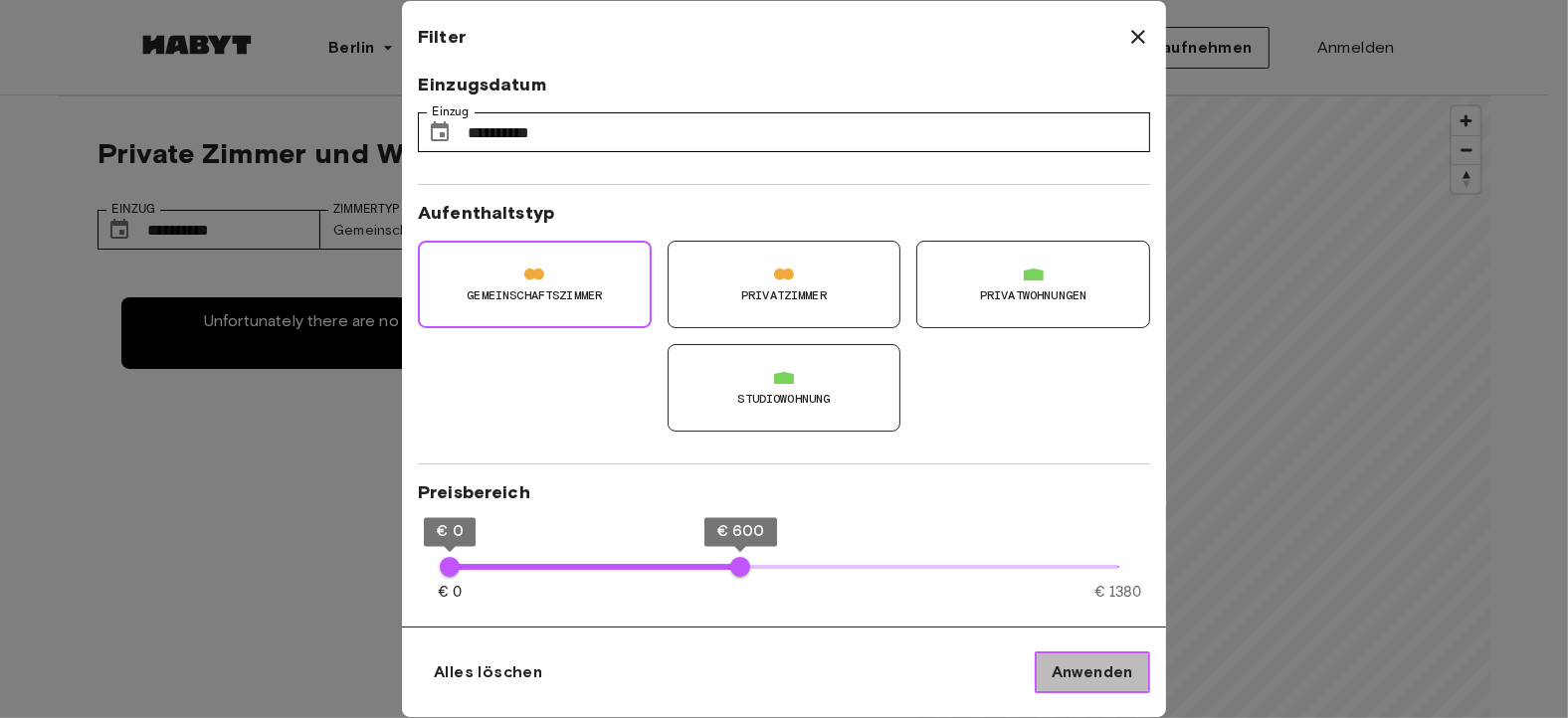 click on "Anwenden" at bounding box center [1092, 672] 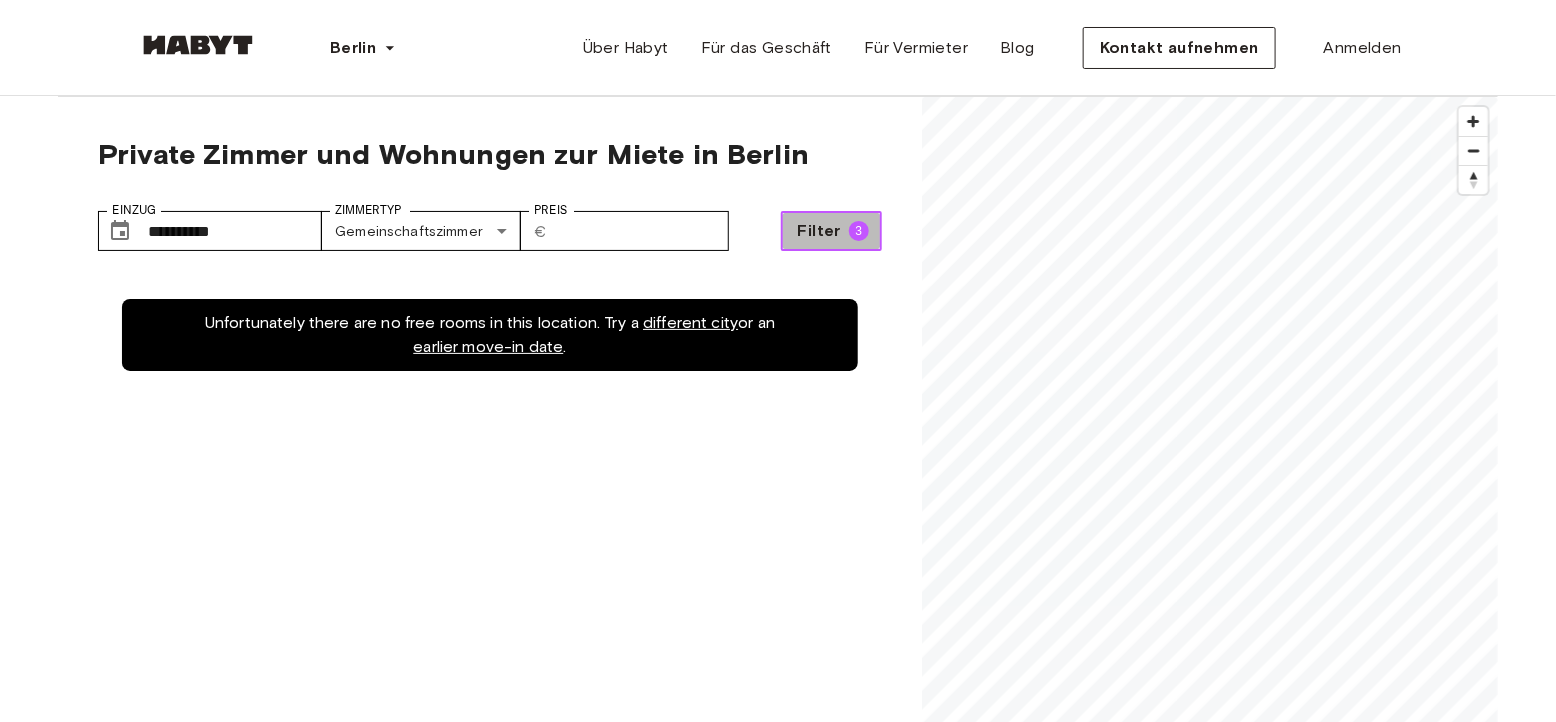 click on "Filter" at bounding box center (819, 231) 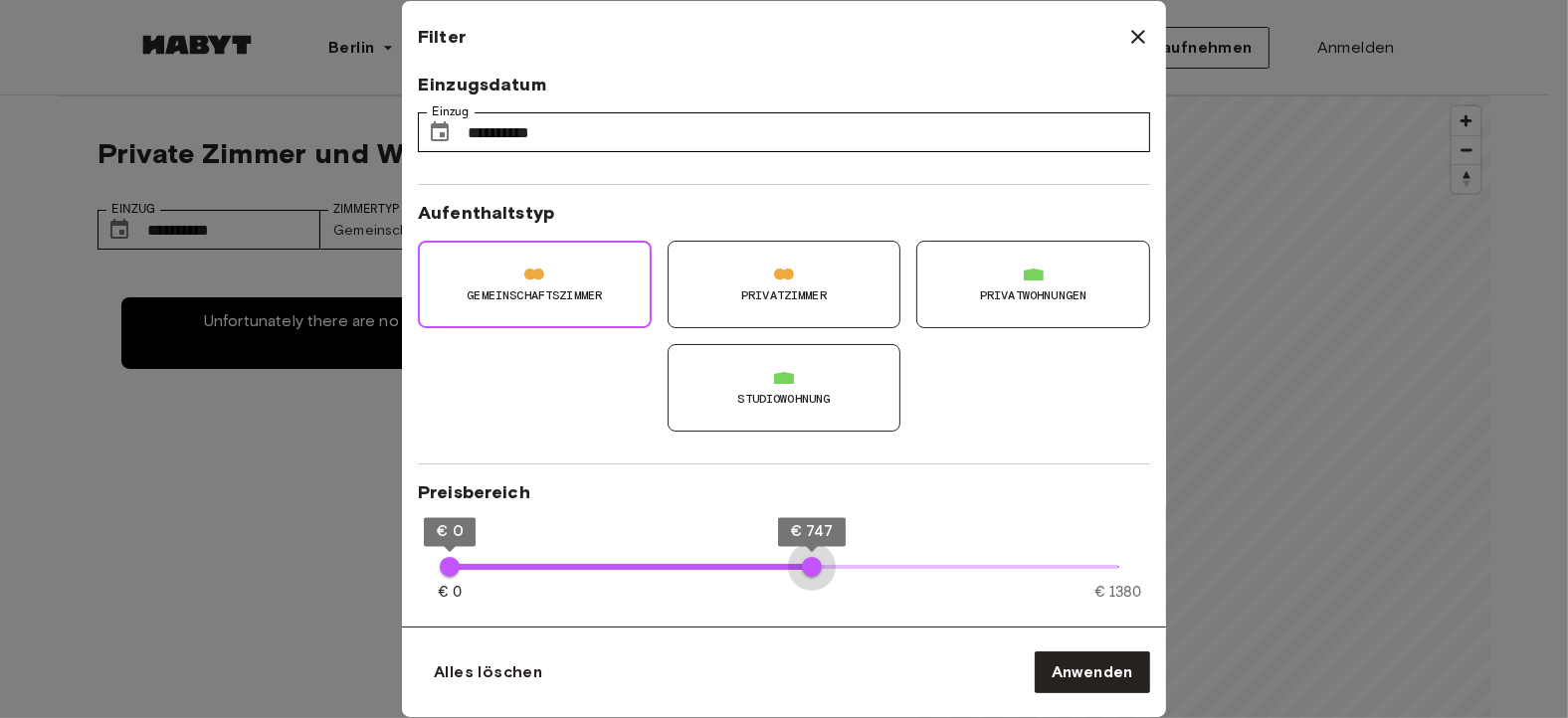 type on "***" 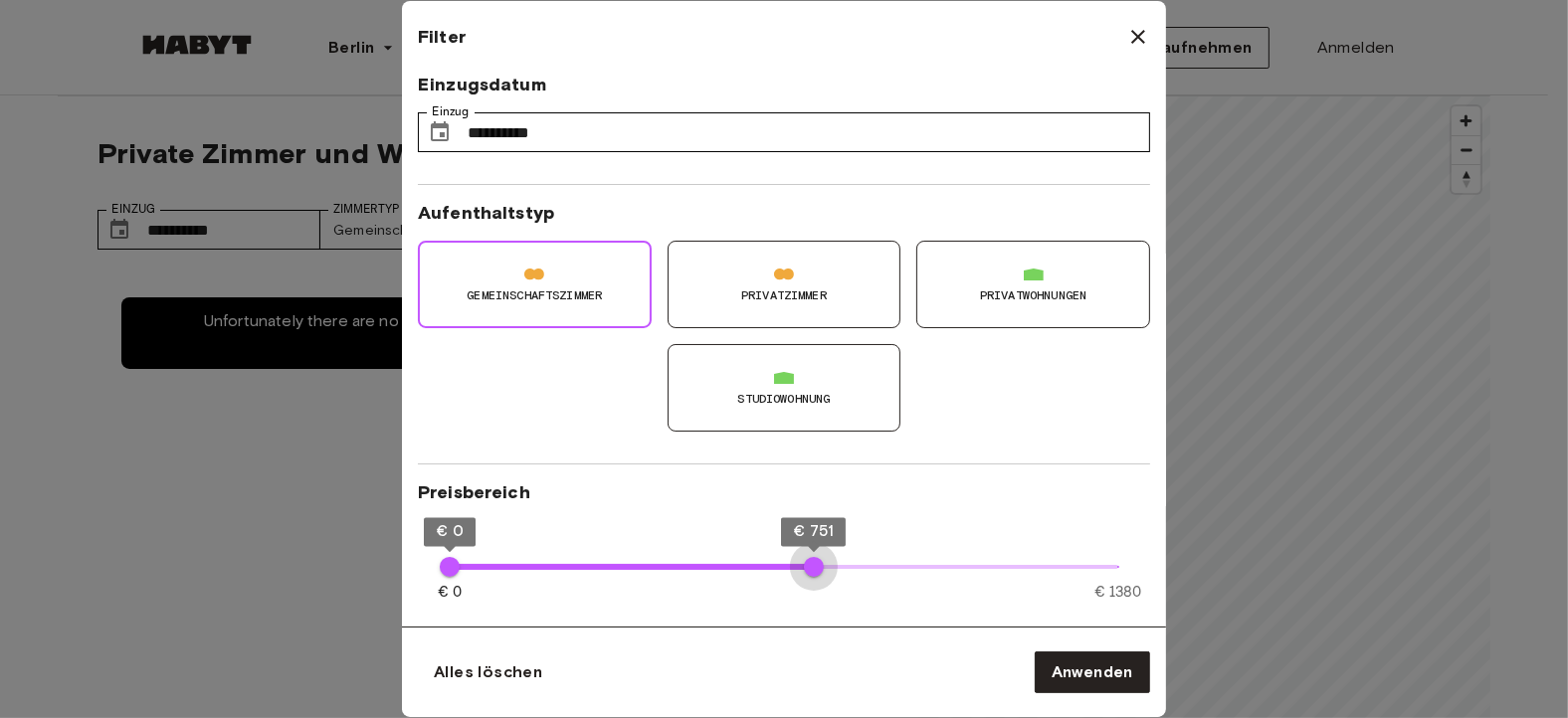 drag, startPoint x: 744, startPoint y: 562, endPoint x: 814, endPoint y: 570, distance: 70.45566 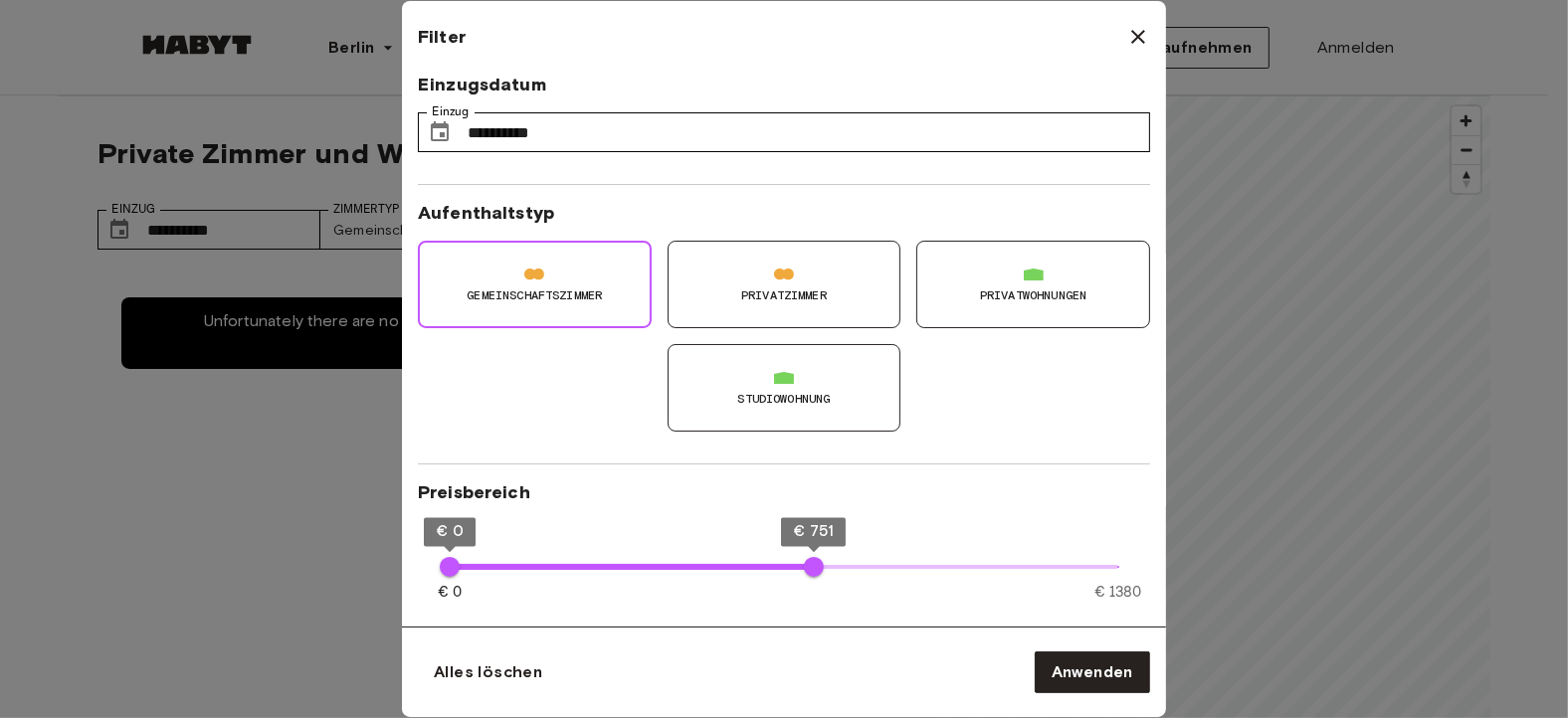 type on "**" 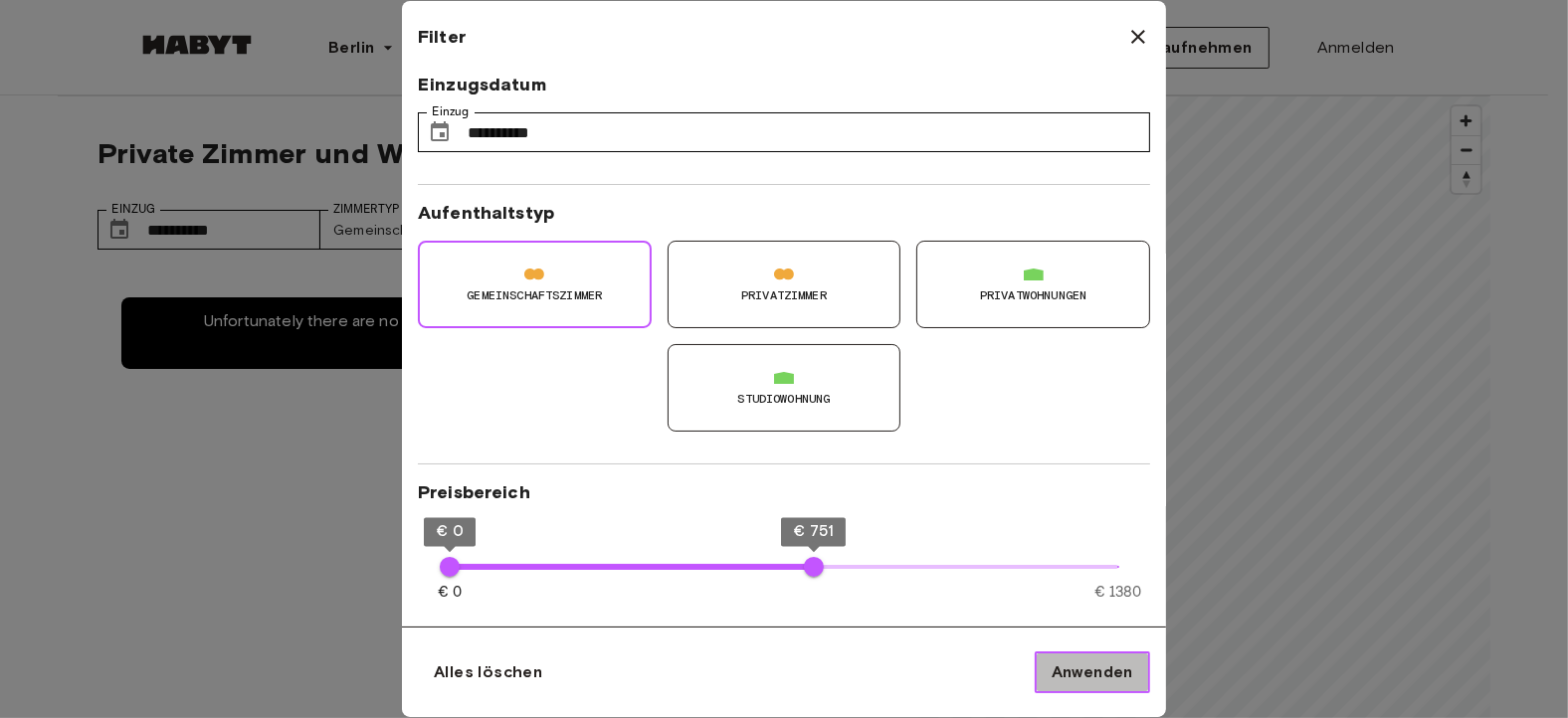 click on "Anwenden" at bounding box center [1092, 672] 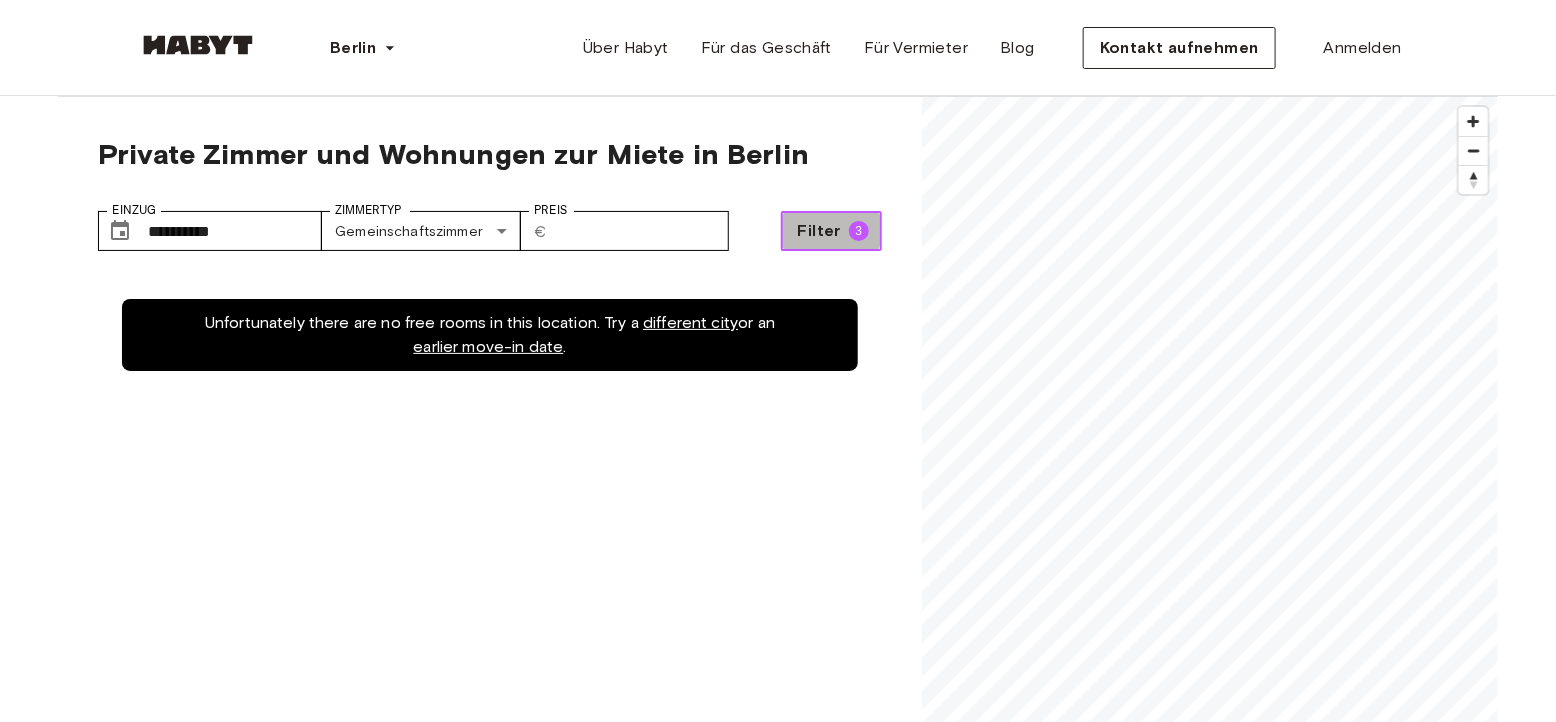 click on "Filter" at bounding box center (819, 231) 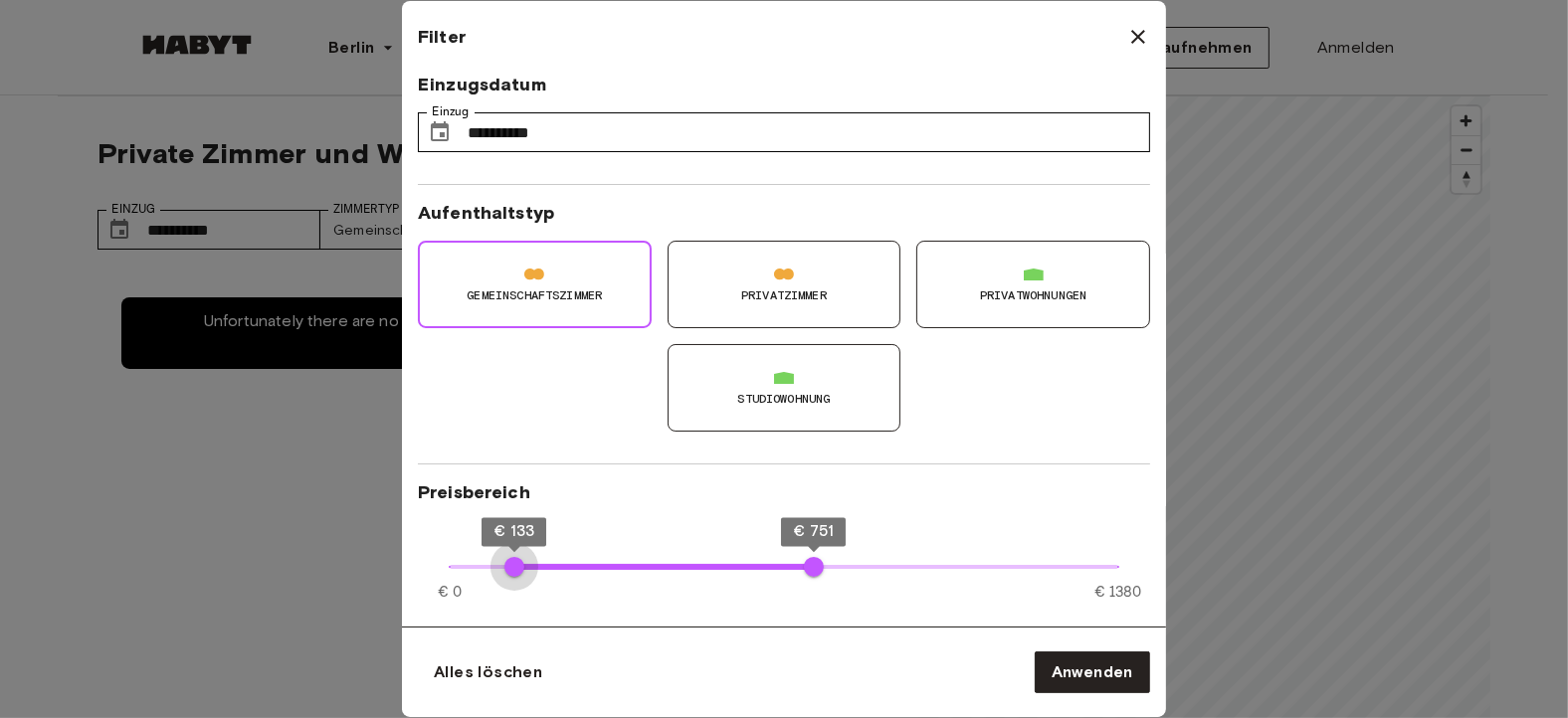 type on "***" 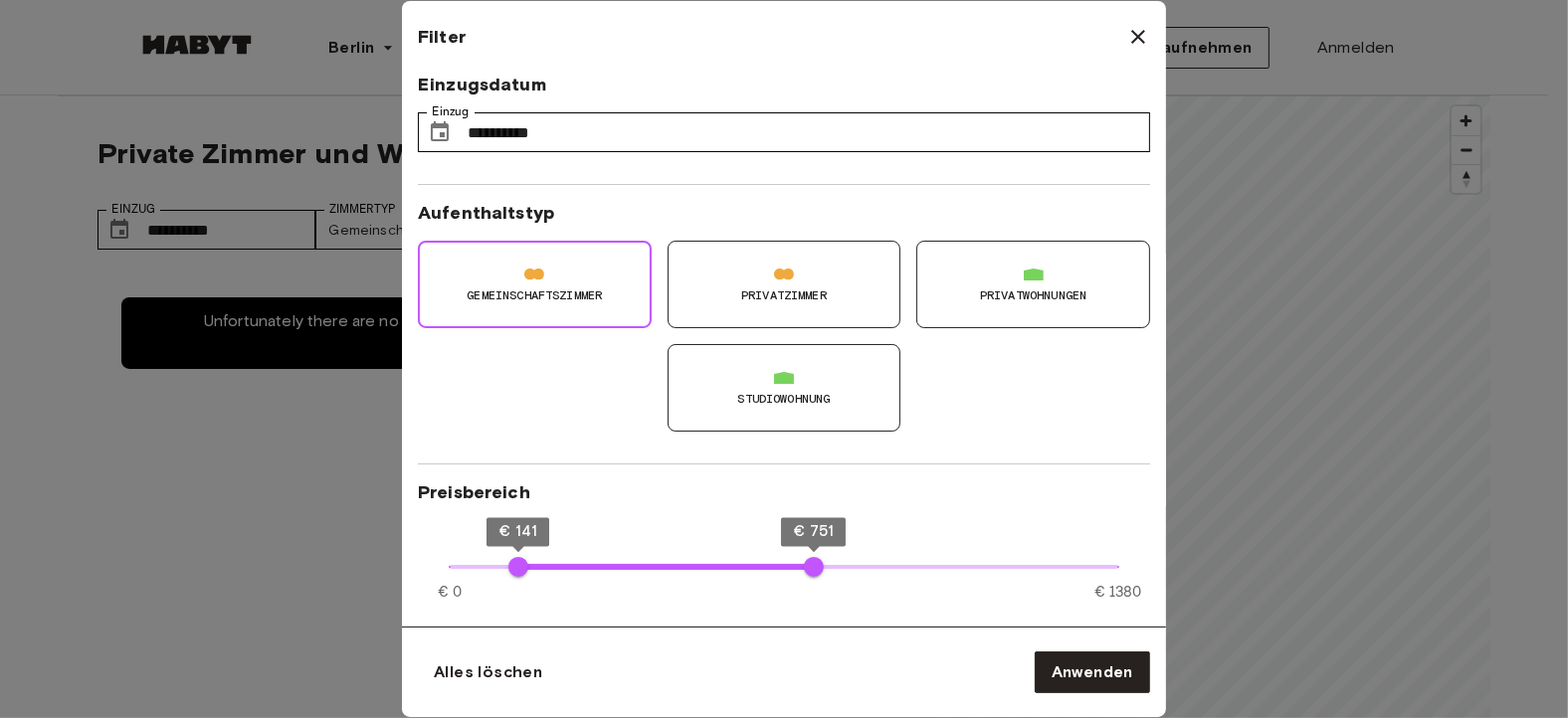 type on "**" 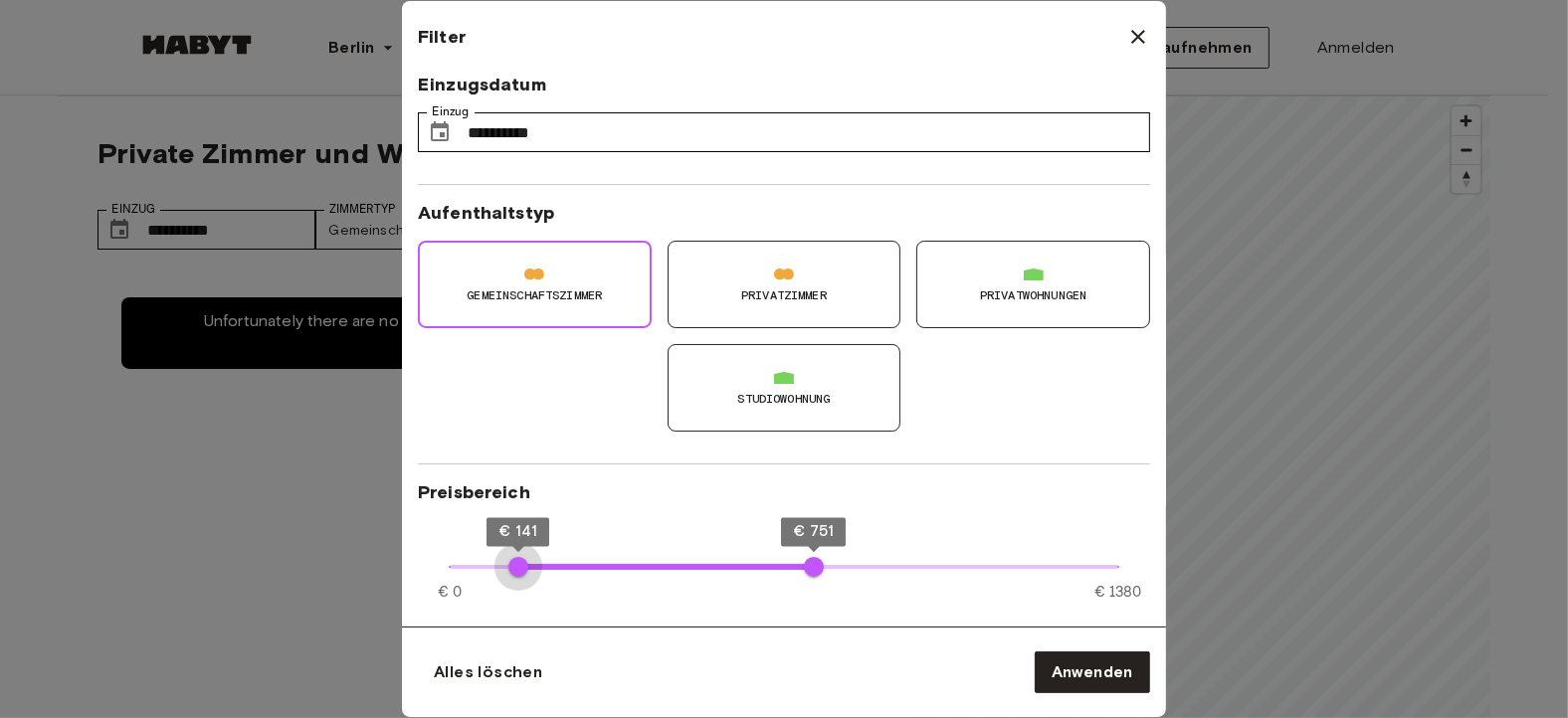 type on "***" 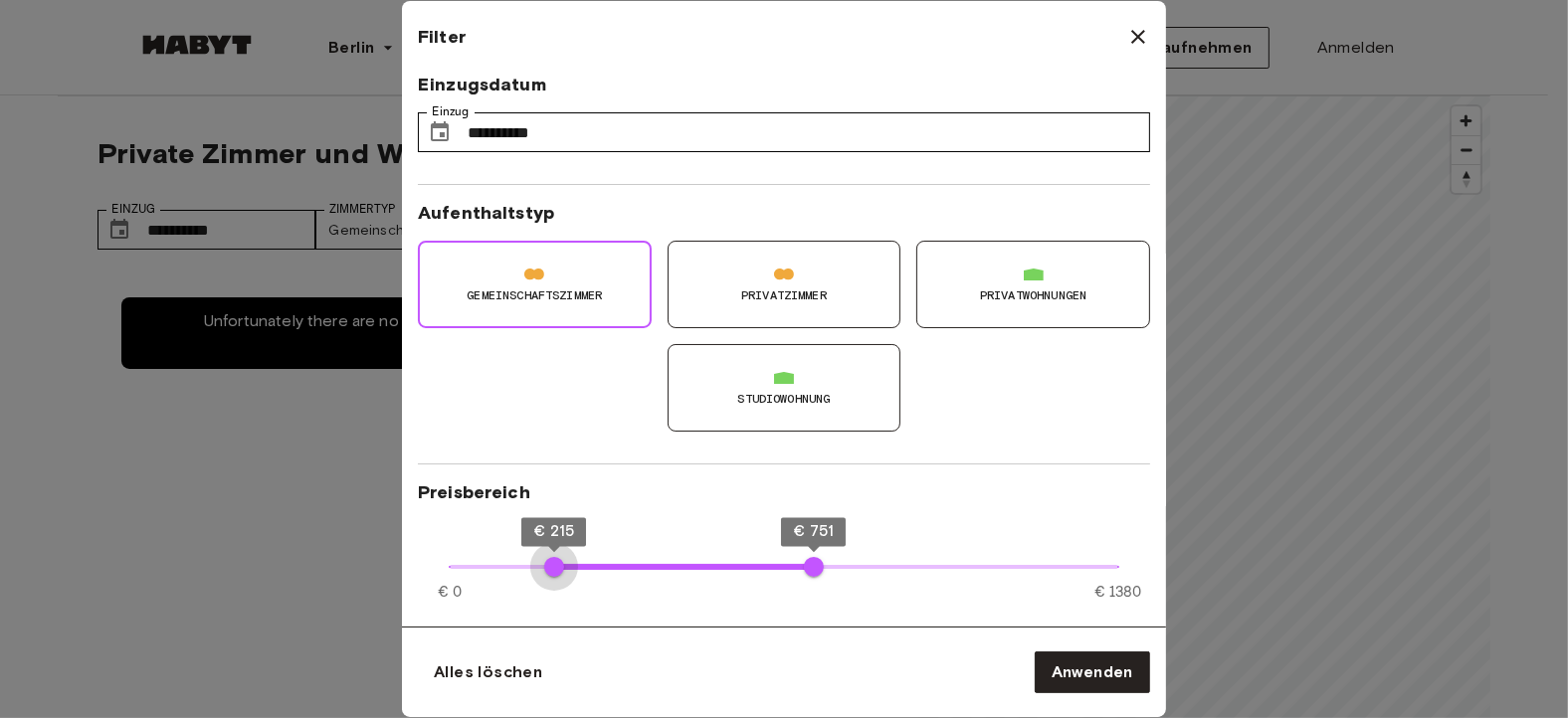 drag, startPoint x: 518, startPoint y: 565, endPoint x: 554, endPoint y: 571, distance: 36.496575 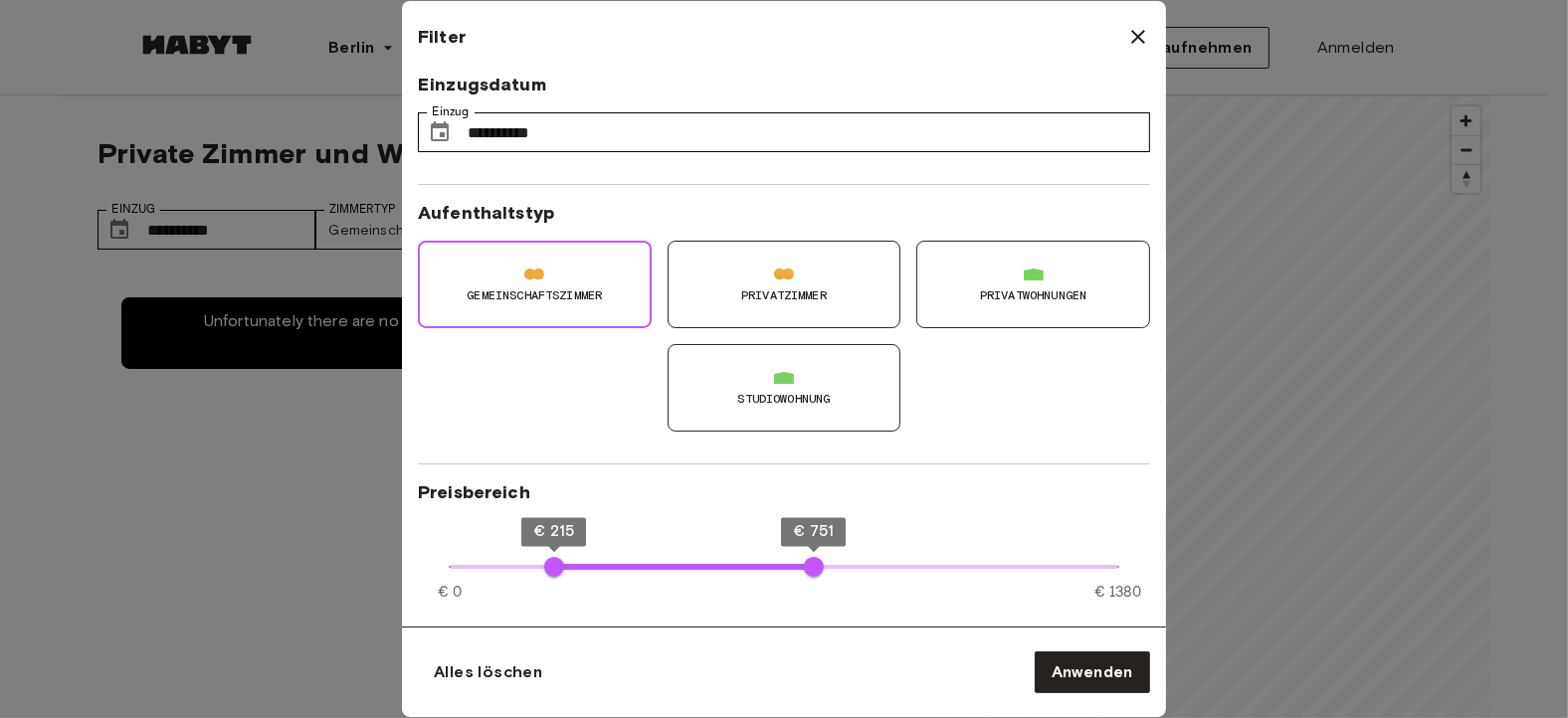 type on "**" 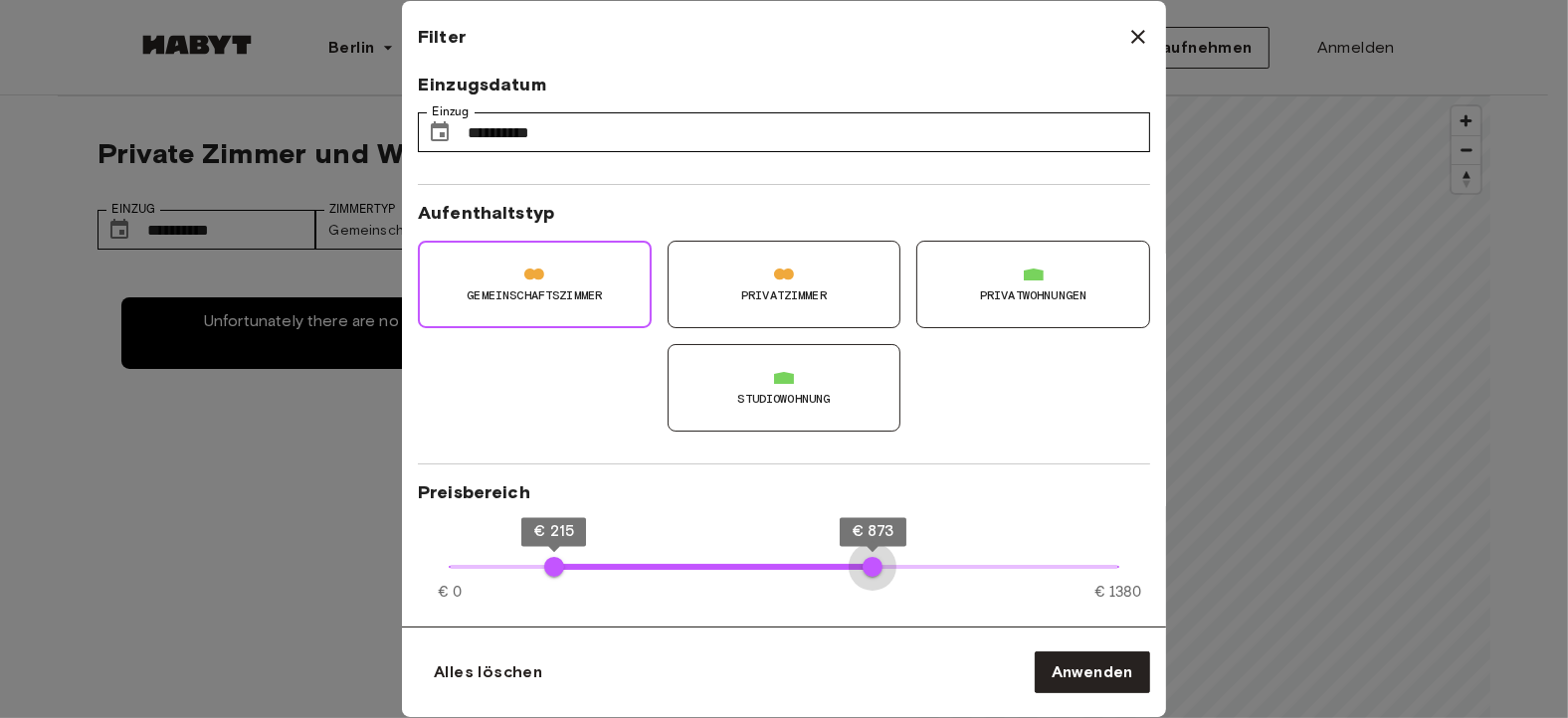 type on "***" 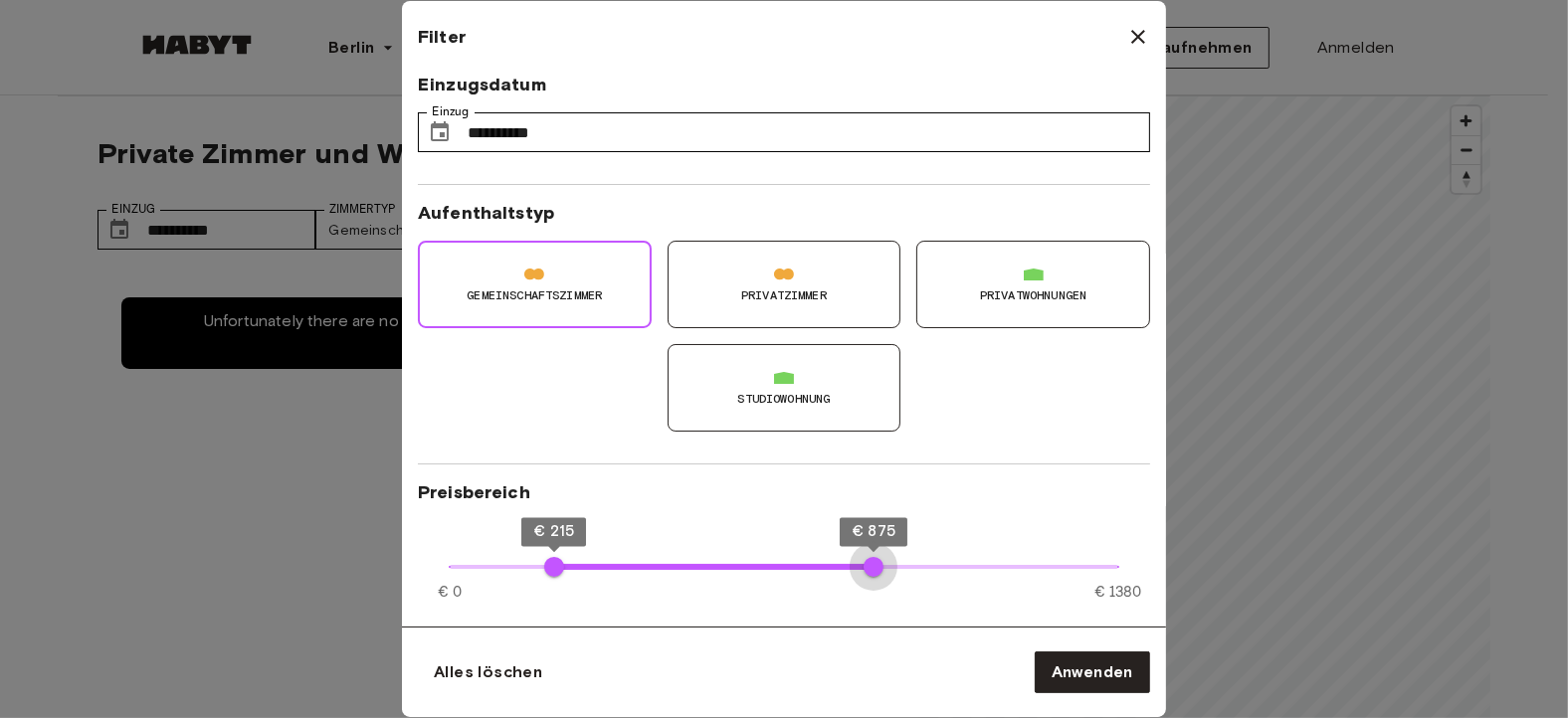 drag, startPoint x: 817, startPoint y: 558, endPoint x: 874, endPoint y: 577, distance: 60.083276 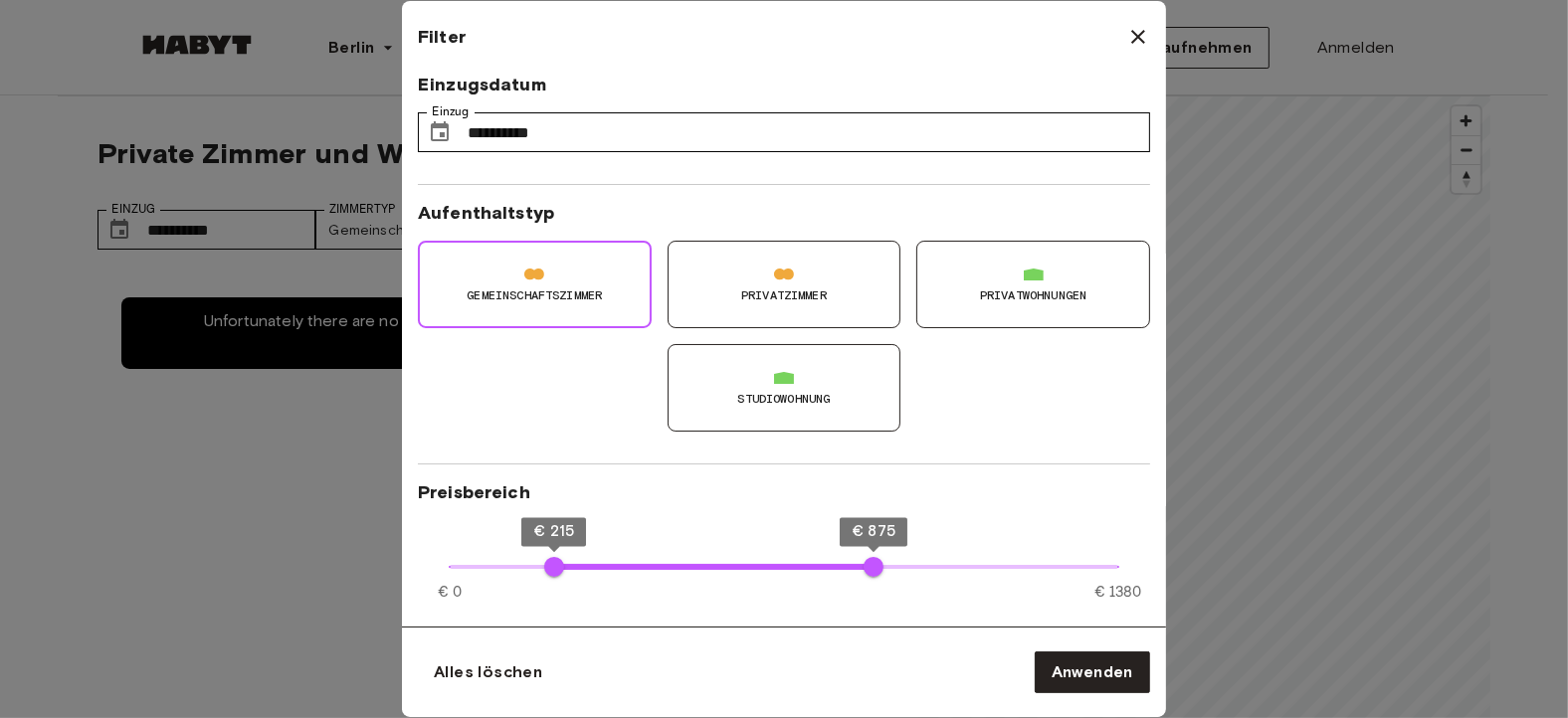 type on "**" 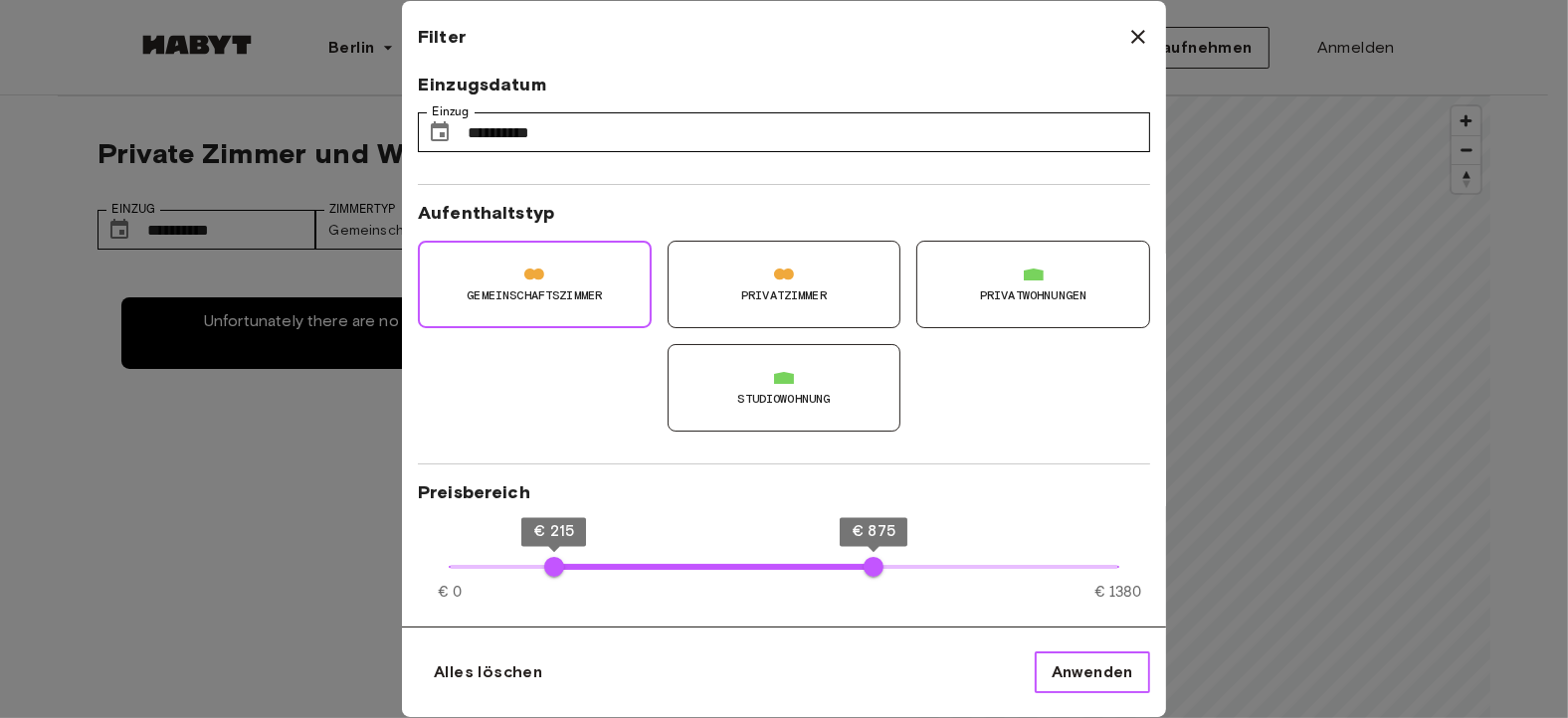 click on "Anwenden" at bounding box center (1092, 672) 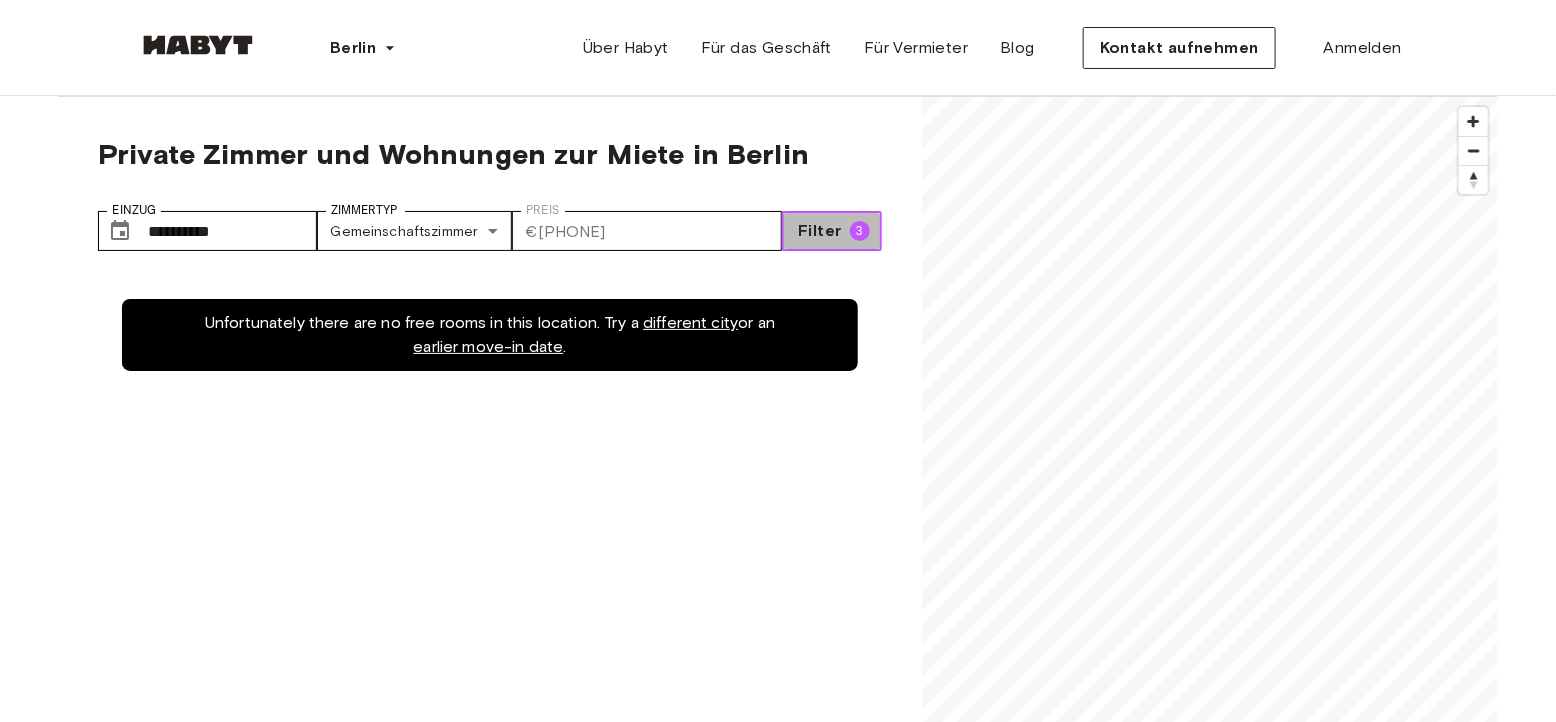 click on "Filter" at bounding box center (819, 231) 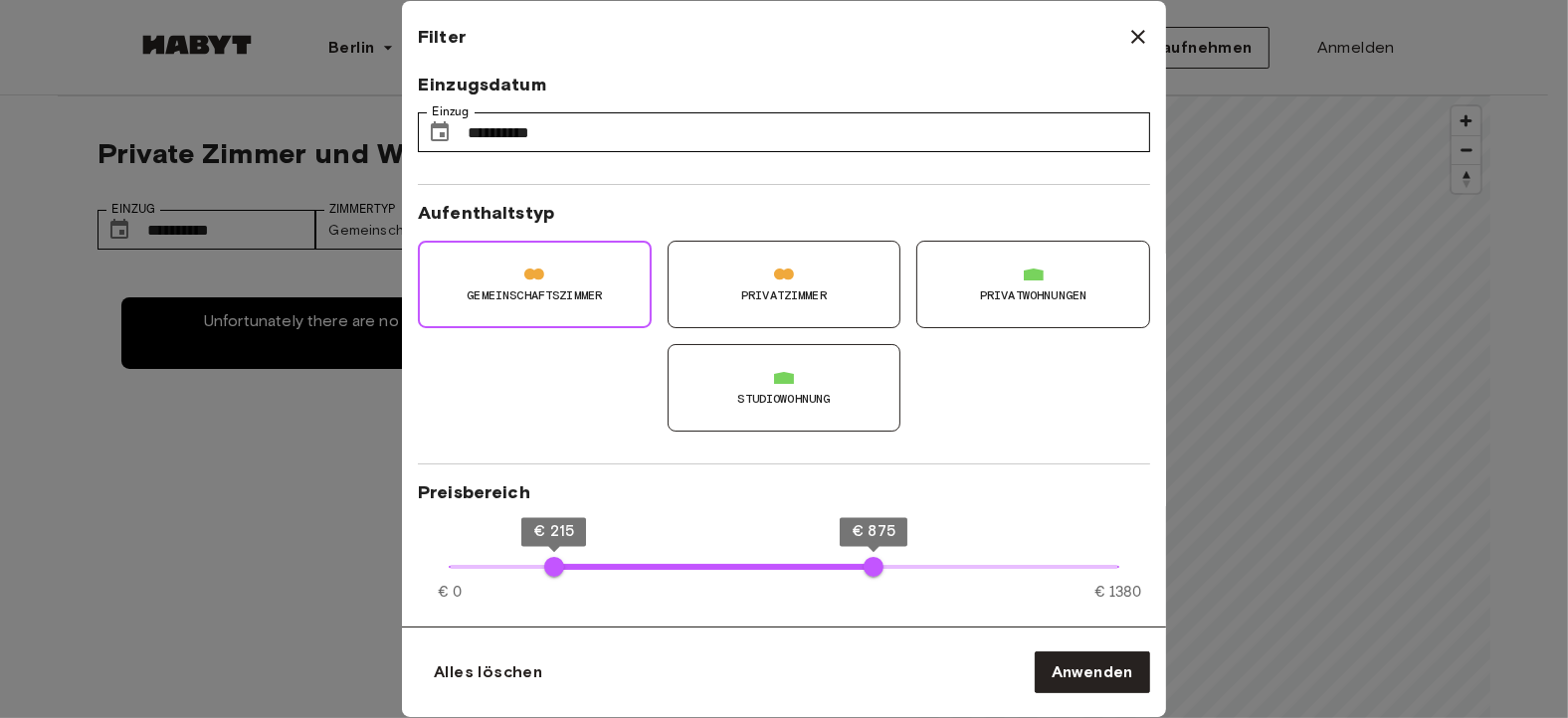 type on "****" 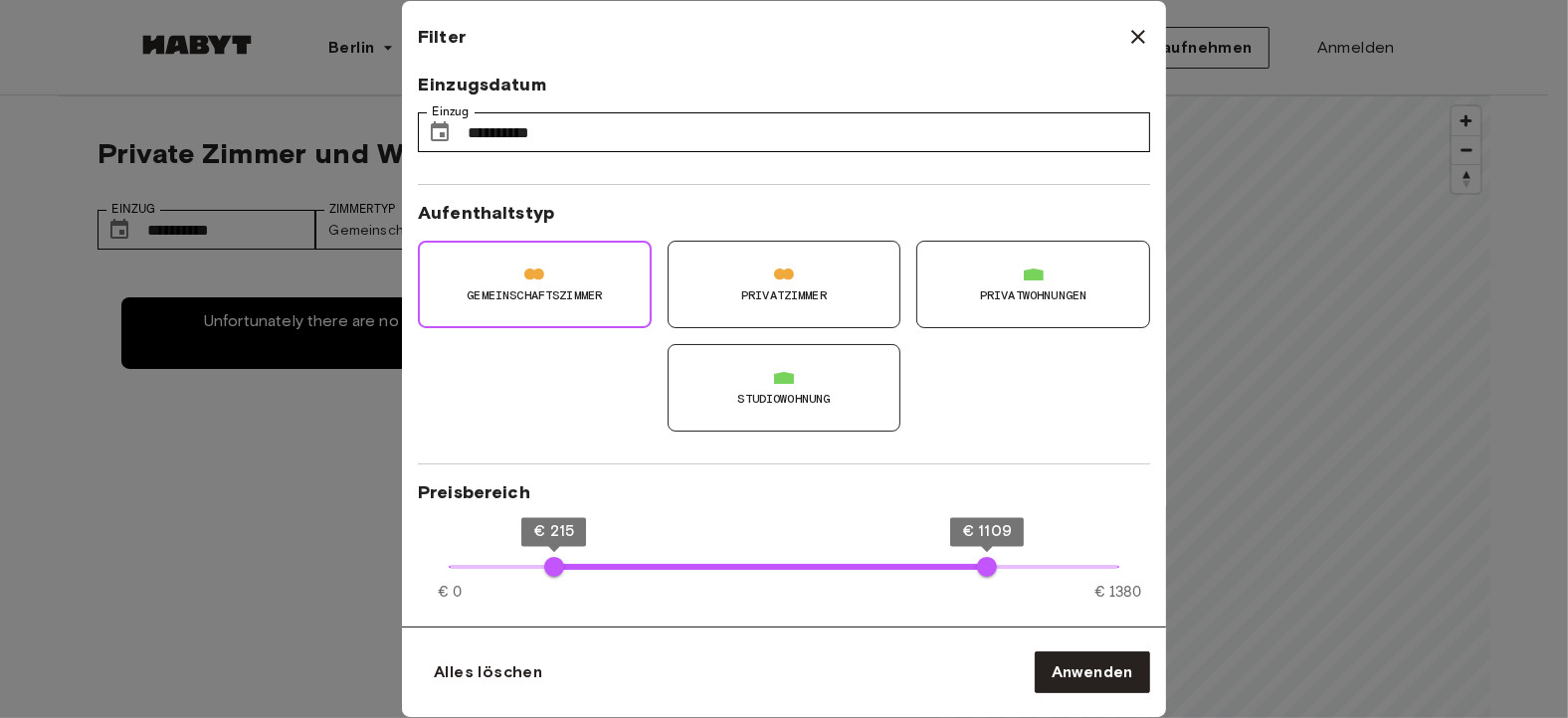 type on "**" 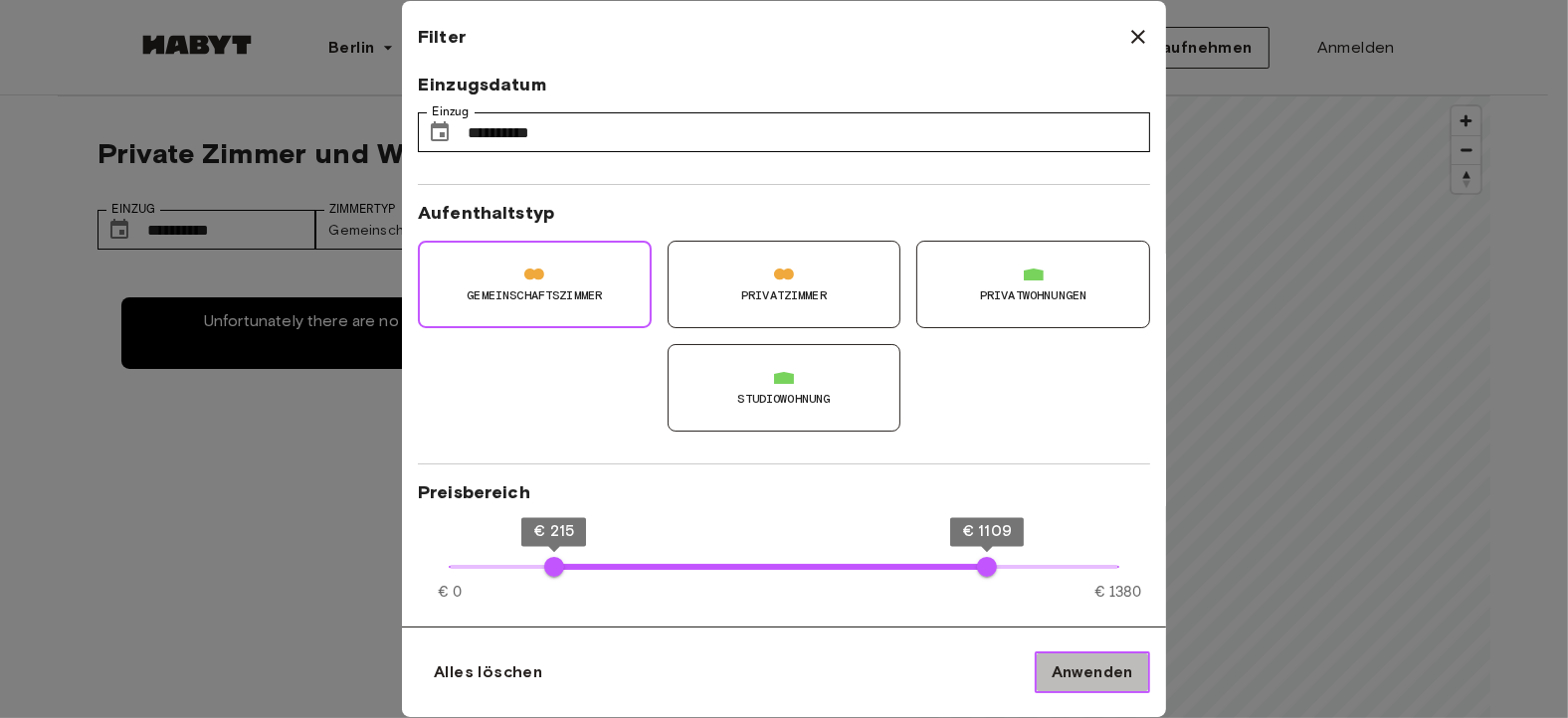 click on "Anwenden" at bounding box center (1092, 672) 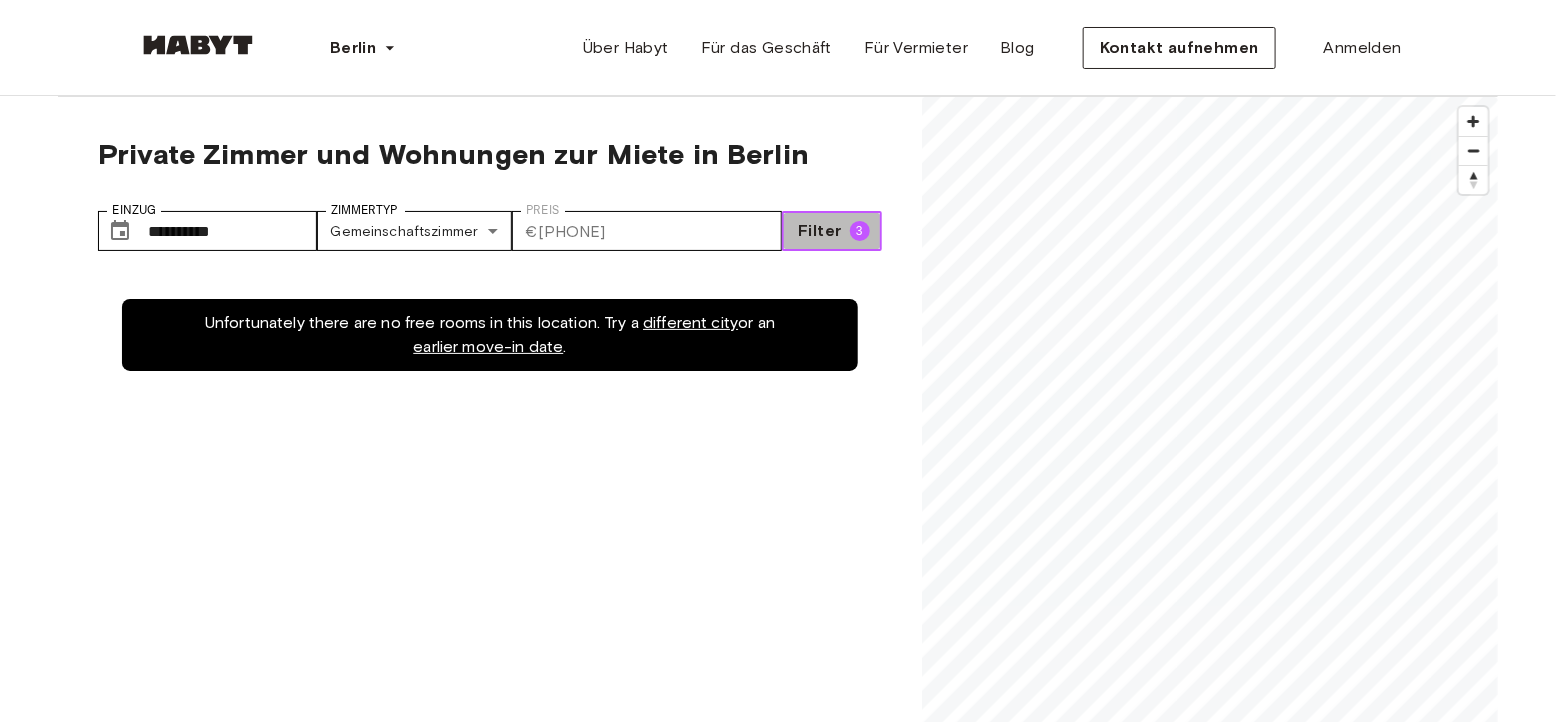 click on "Filter" at bounding box center (819, 231) 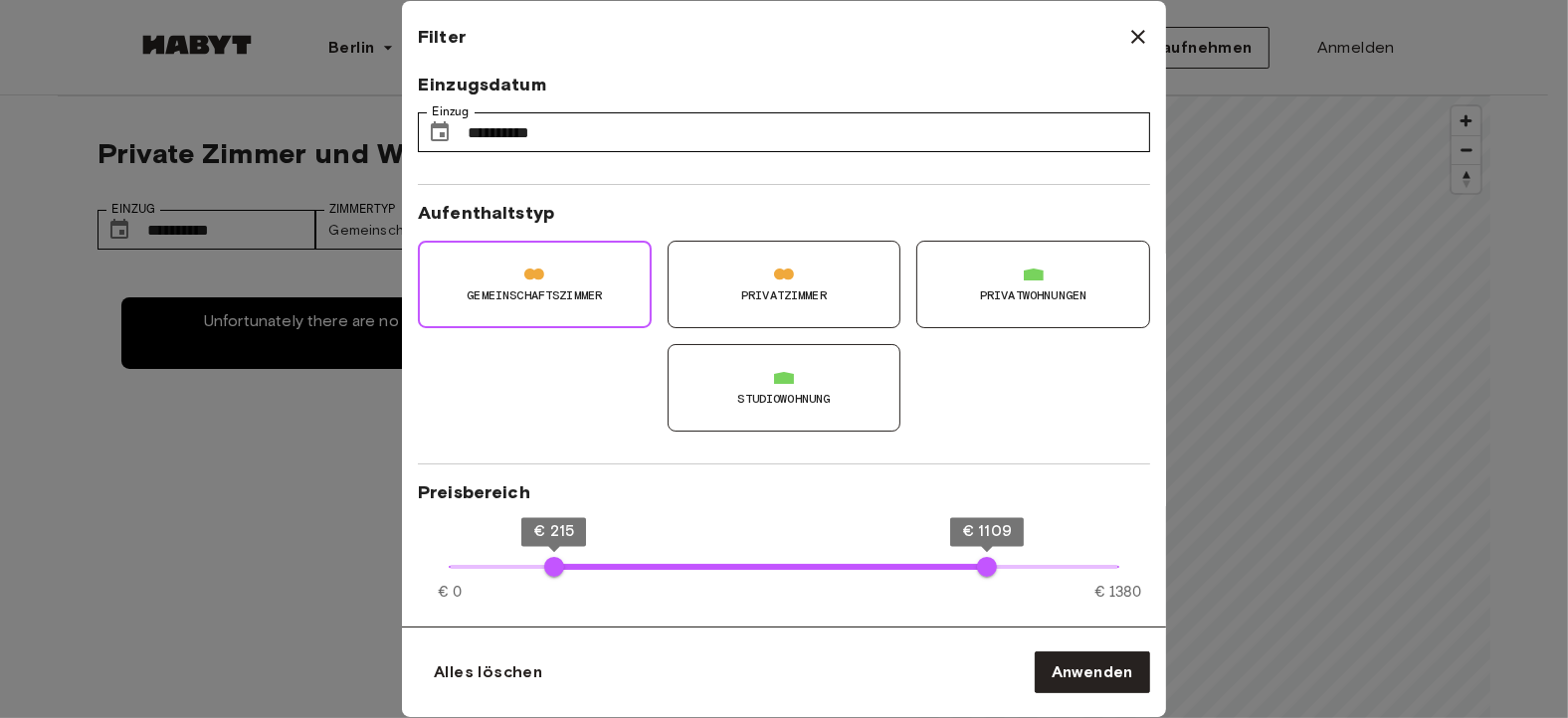type on "****" 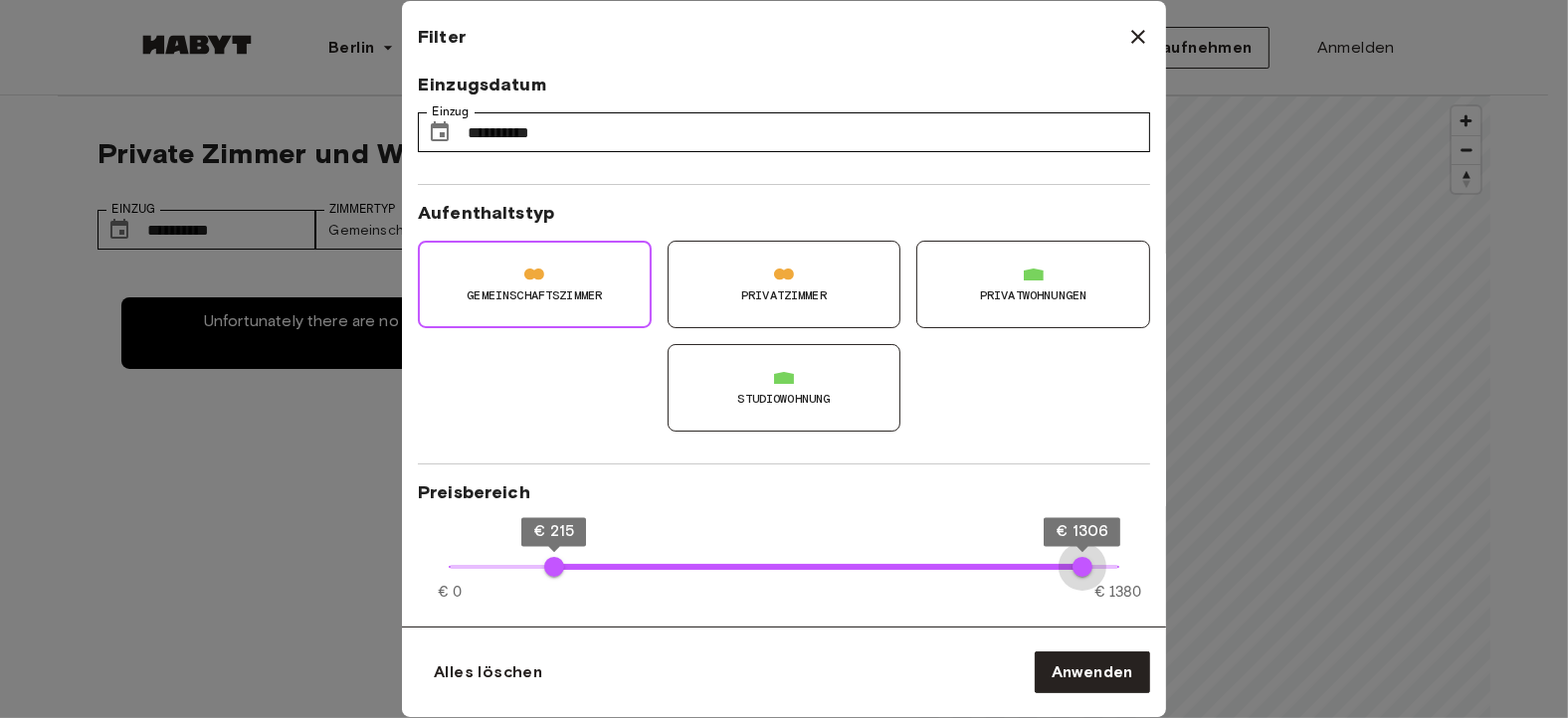 click on "€ 0 € 1380 € 215 € 1306" at bounding box center (784, 567) 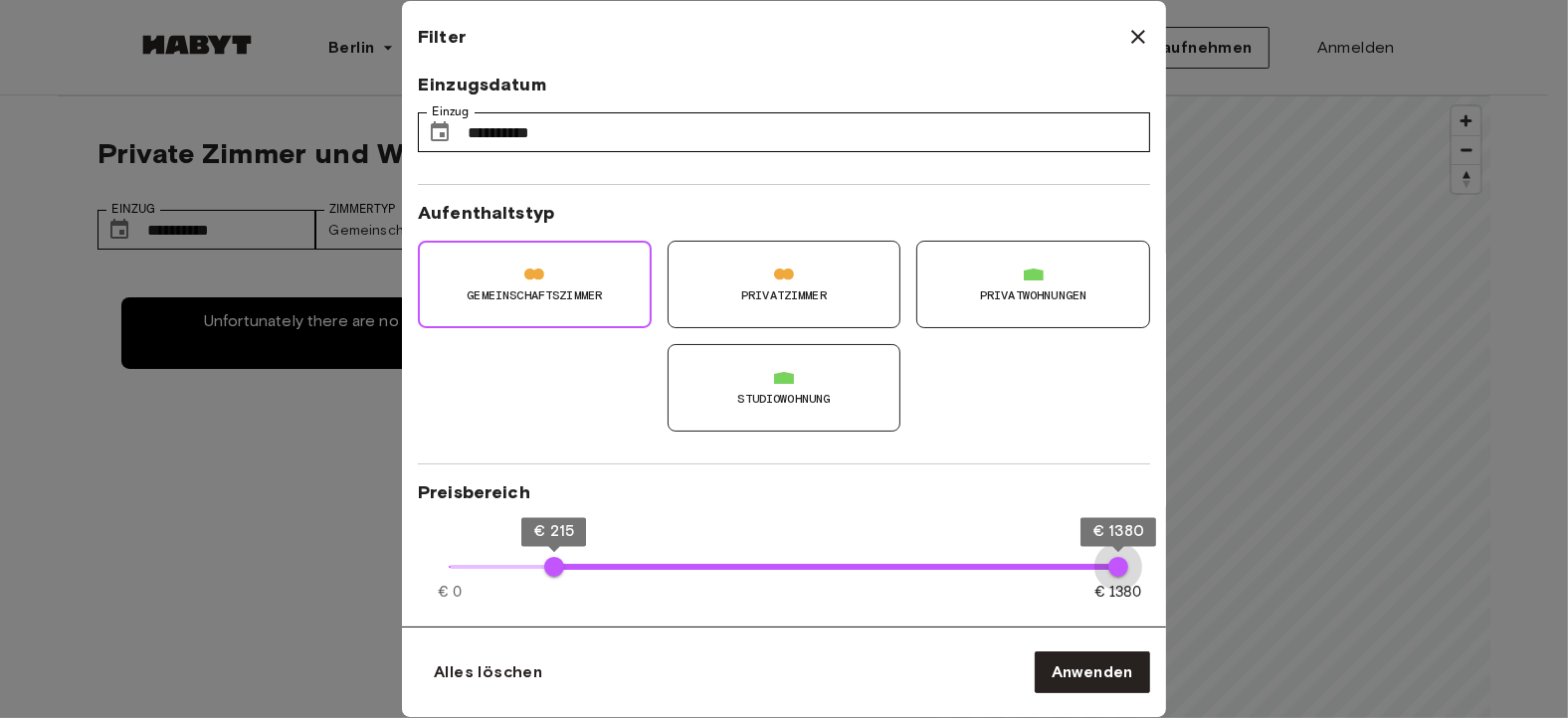 drag, startPoint x: 1082, startPoint y: 570, endPoint x: 1178, endPoint y: 566, distance: 96.0833 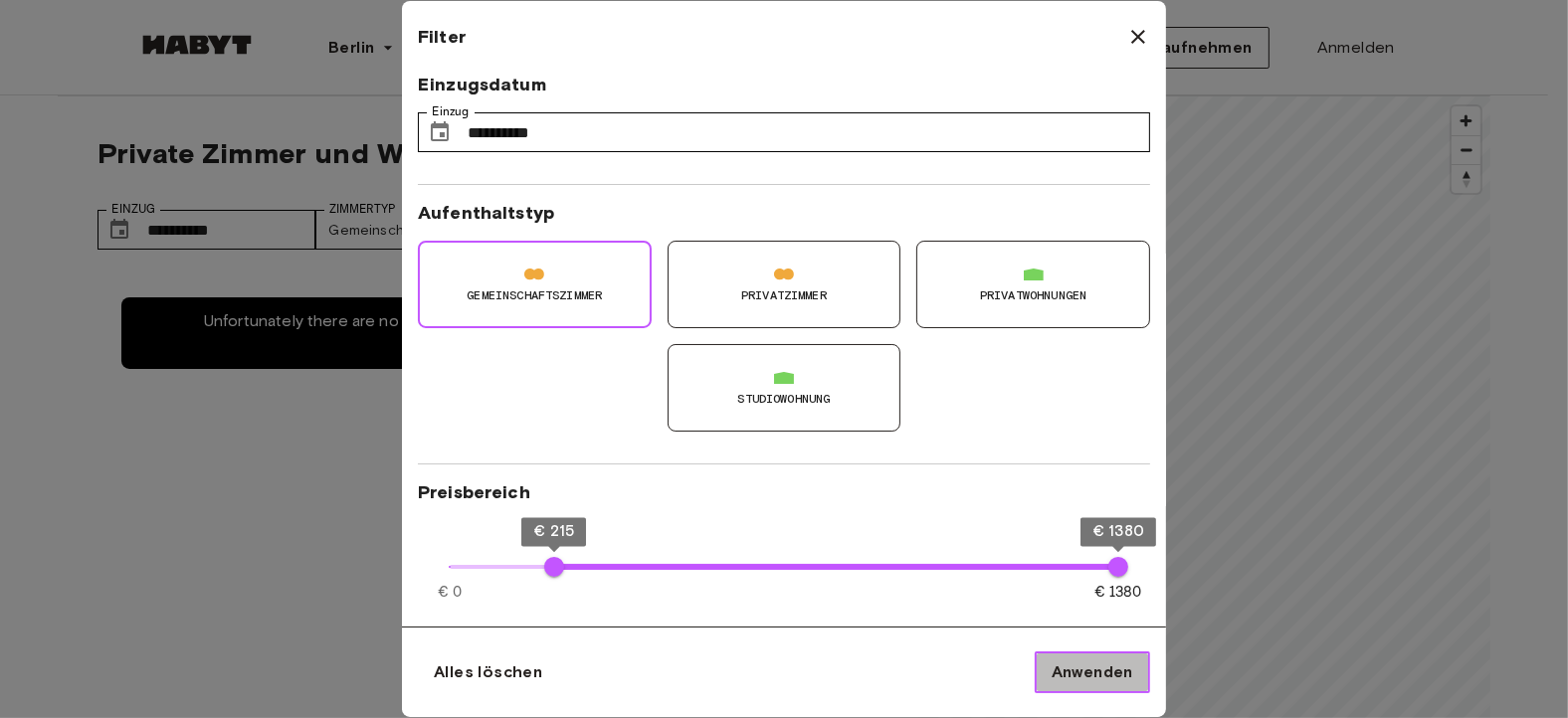 click on "Anwenden" at bounding box center [1092, 672] 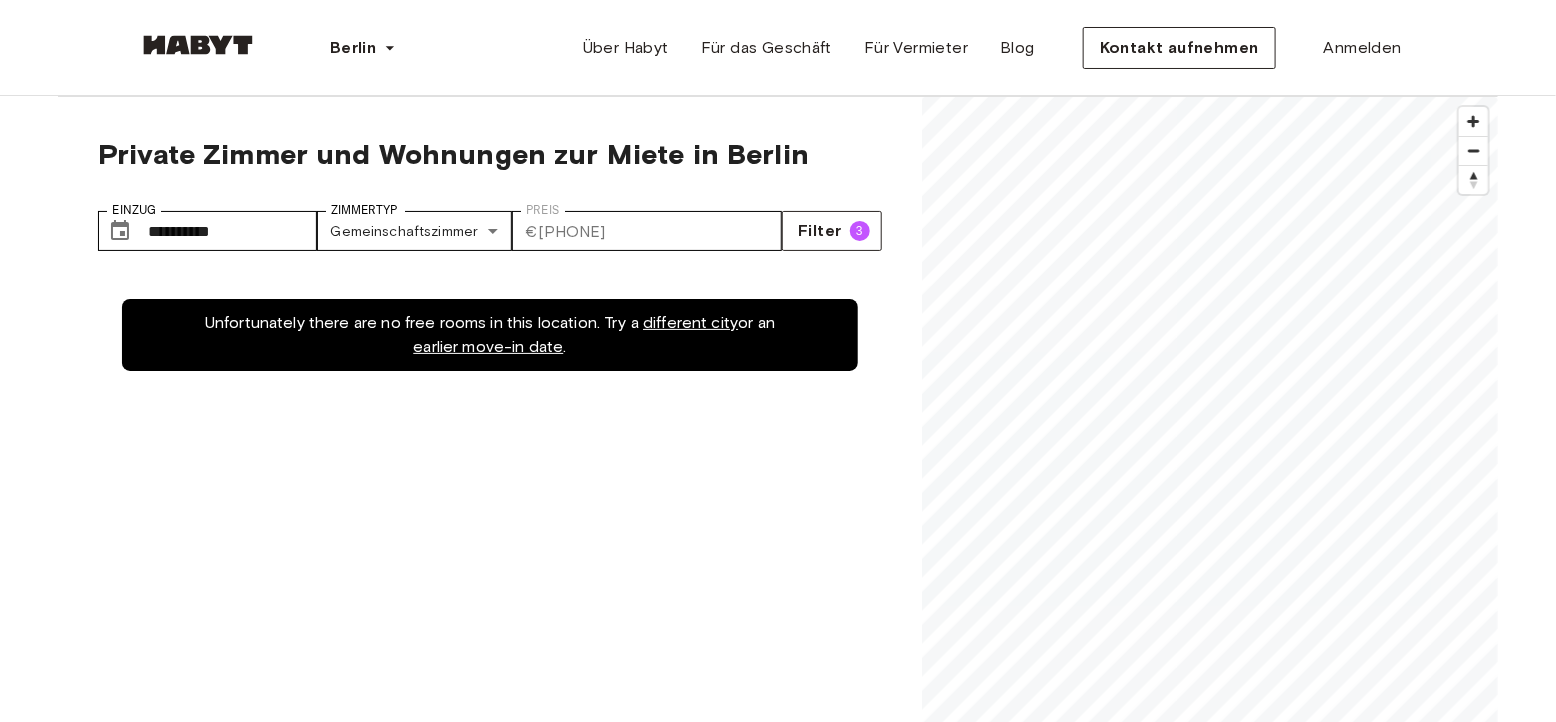 drag, startPoint x: 1554, startPoint y: 163, endPoint x: 1574, endPoint y: 170, distance: 21.189621 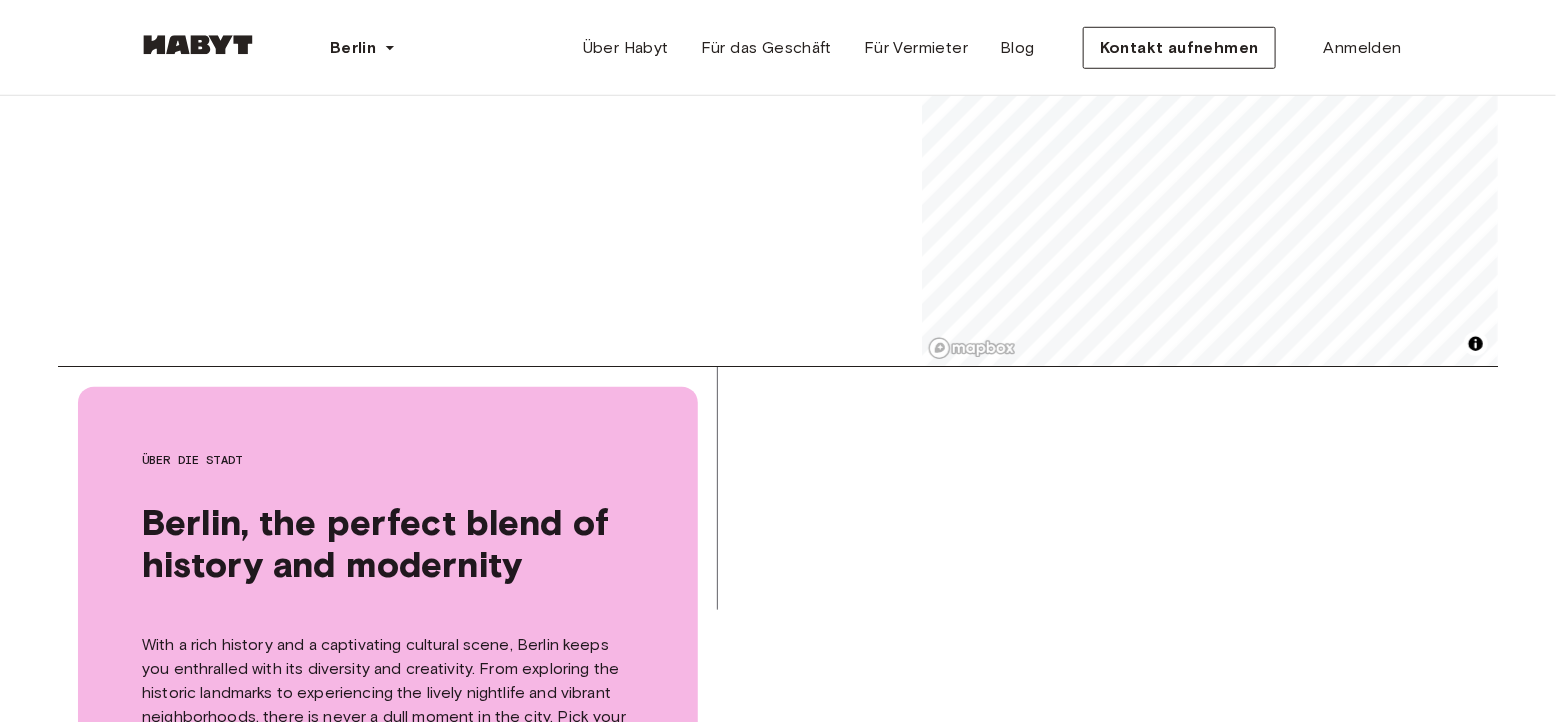 scroll, scrollTop: 0, scrollLeft: 0, axis: both 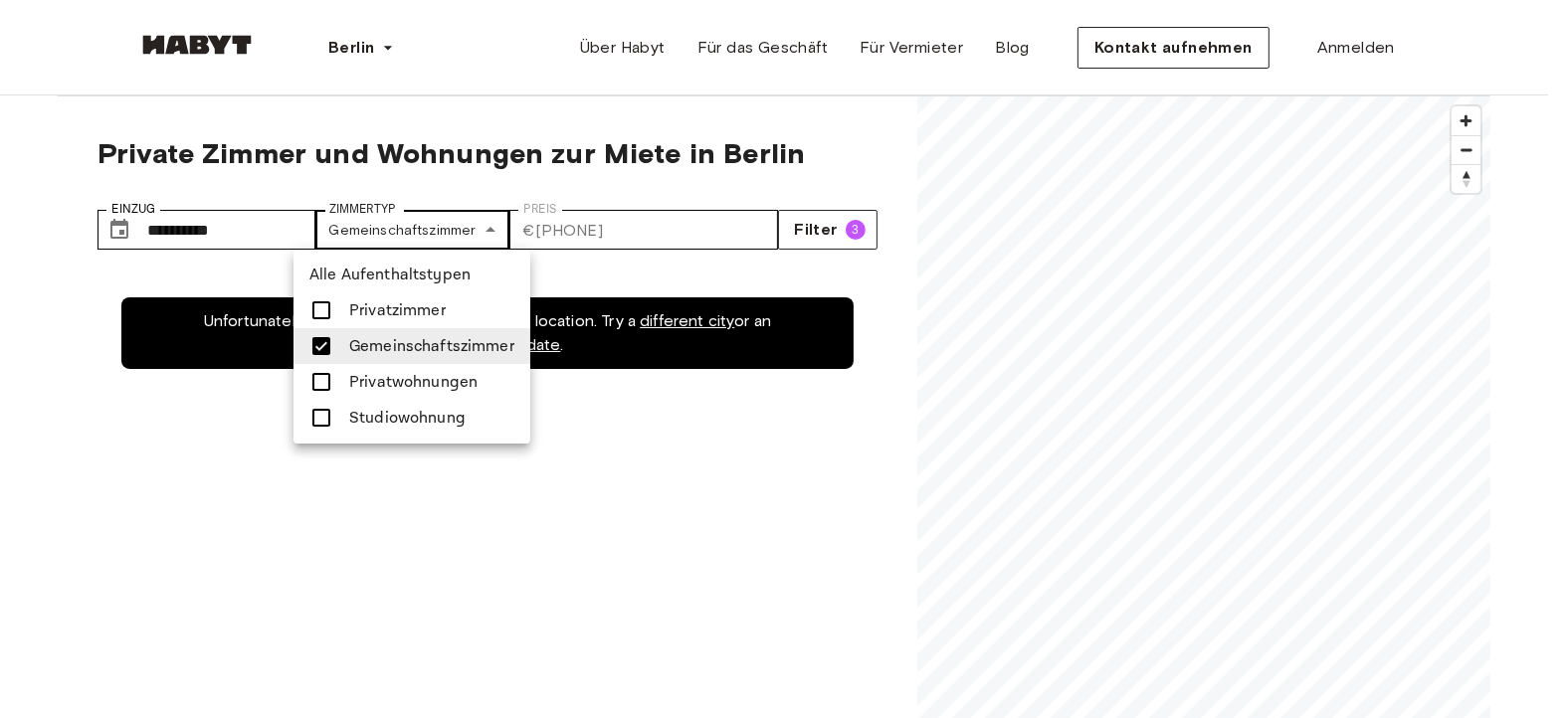 click on "**********" at bounding box center (784, 2368) 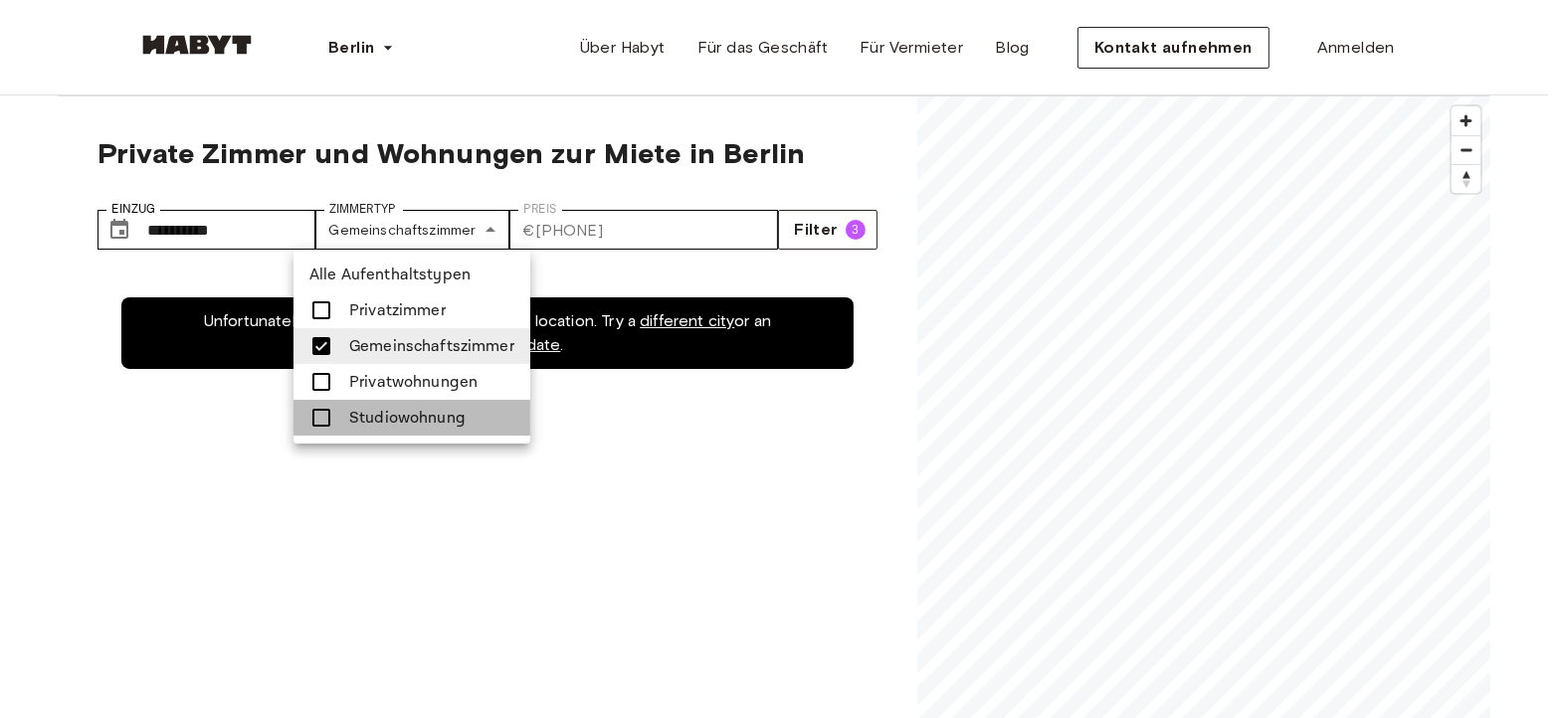click on "Studiowohnung" at bounding box center (407, 418) 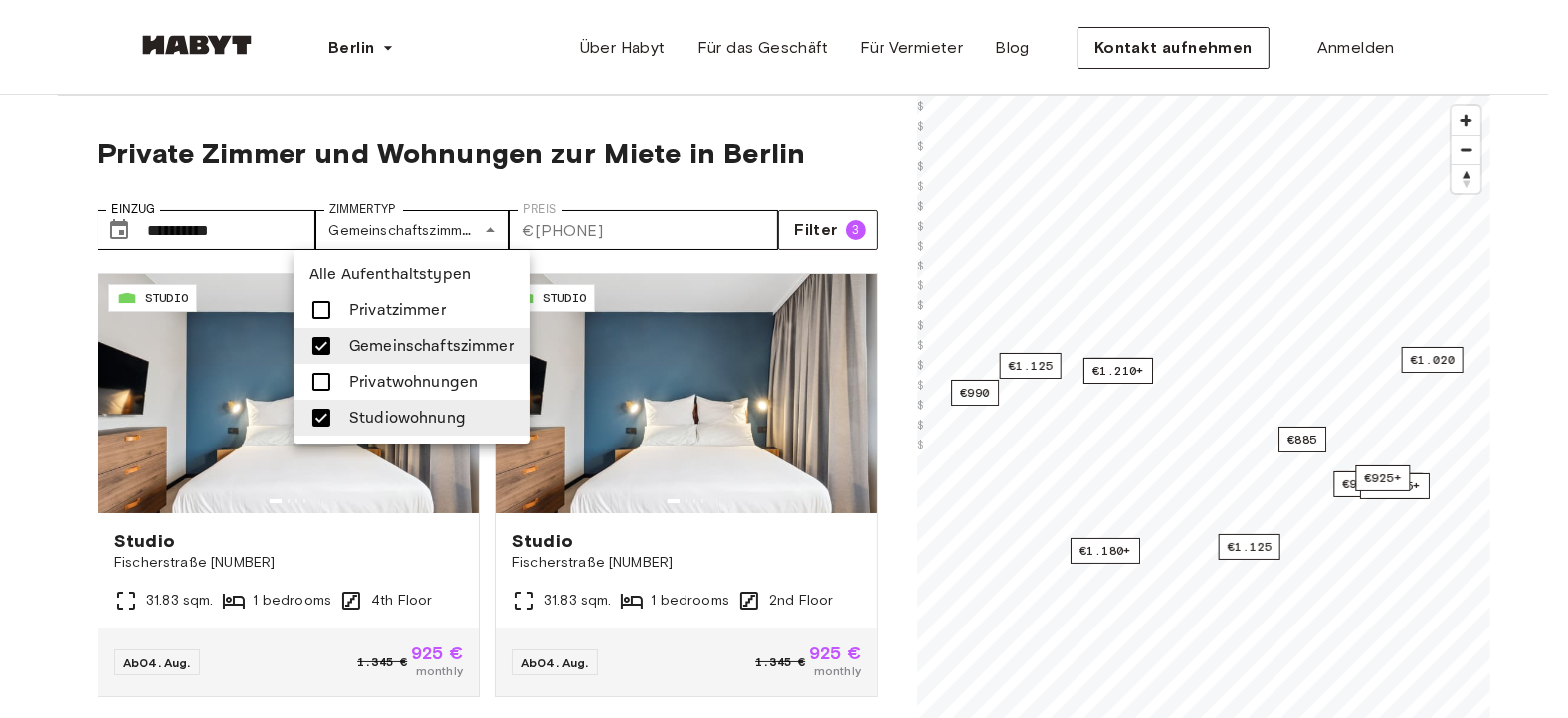 click at bounding box center (784, 359) 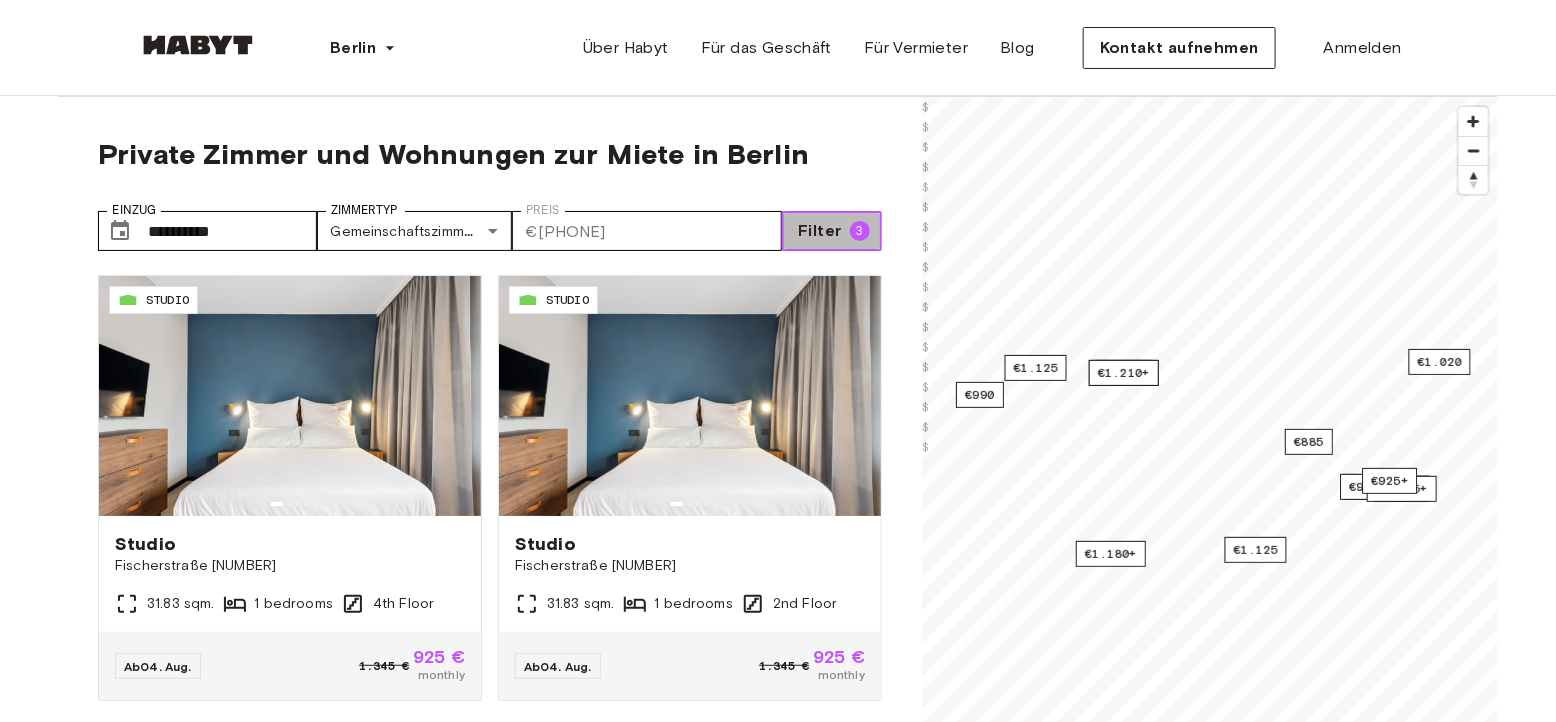 click on "Filter 3" at bounding box center (832, 231) 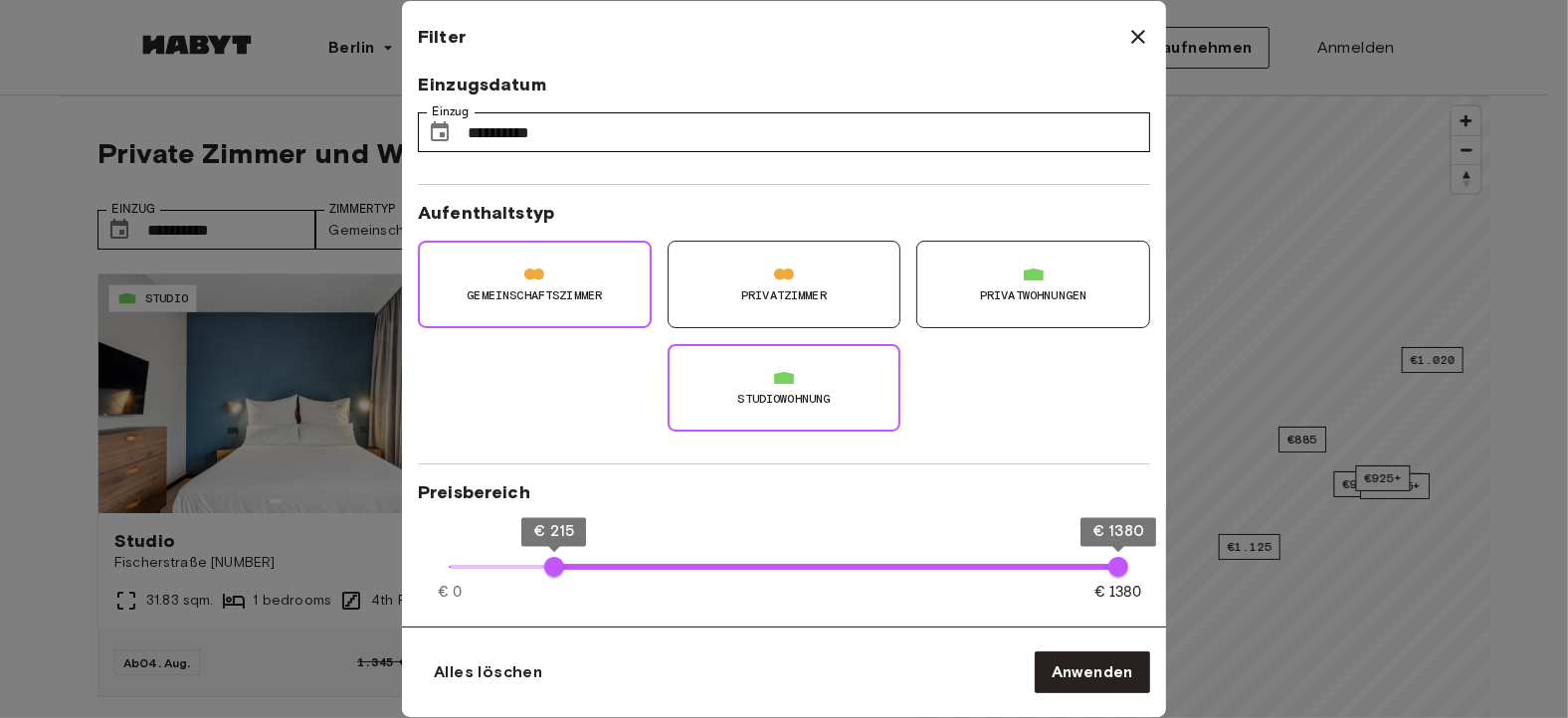 type on "***" 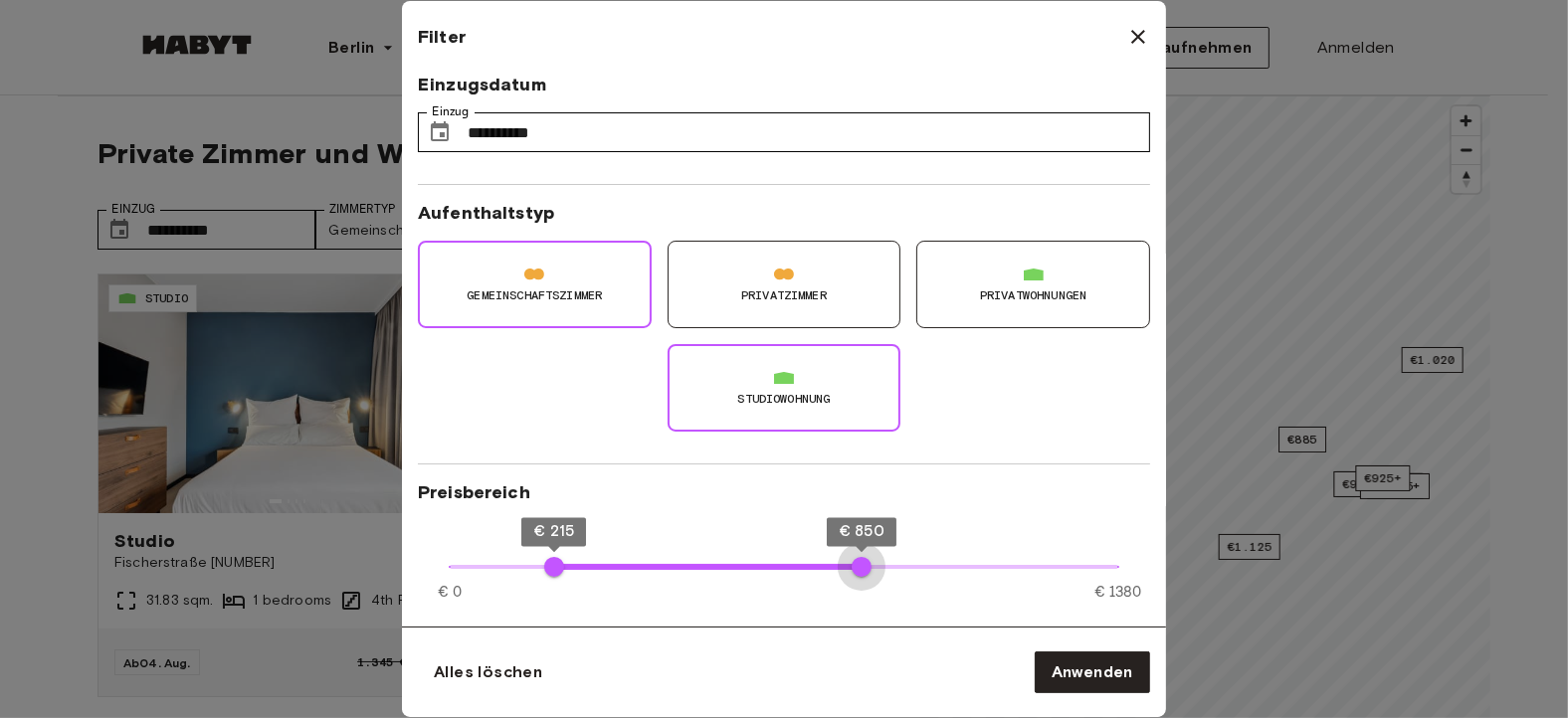 click on "€ 0 € 1380 € 215 € 850" at bounding box center [784, 567] 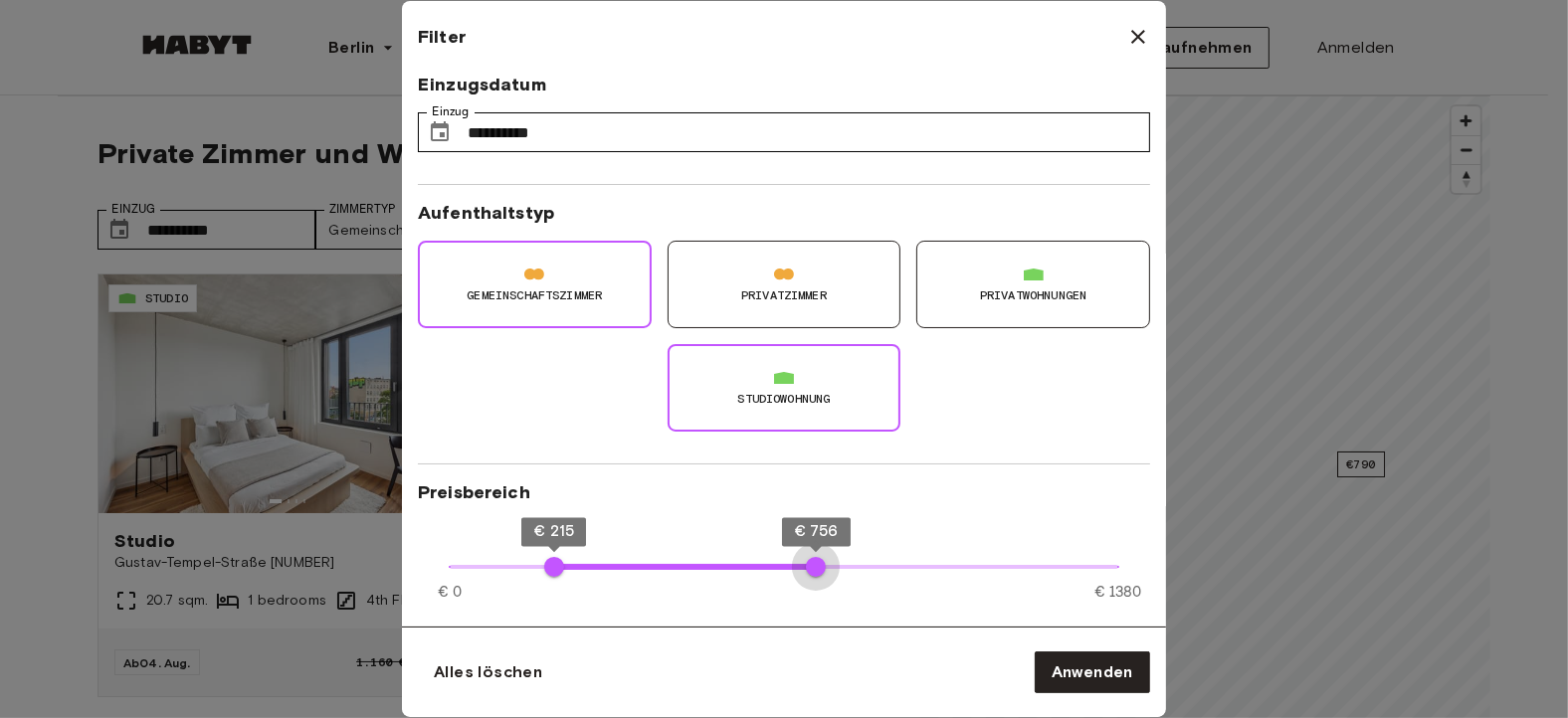 type on "***" 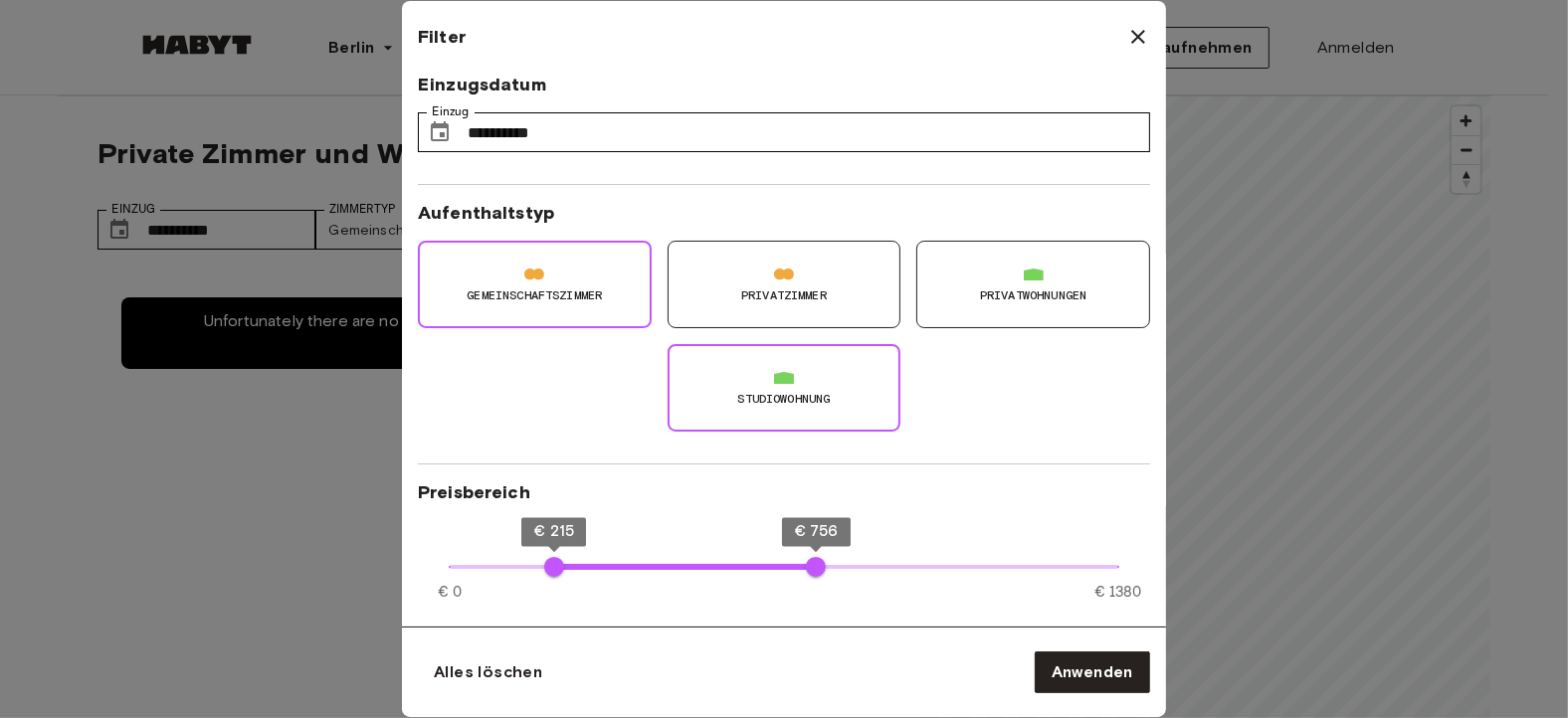 type on "**" 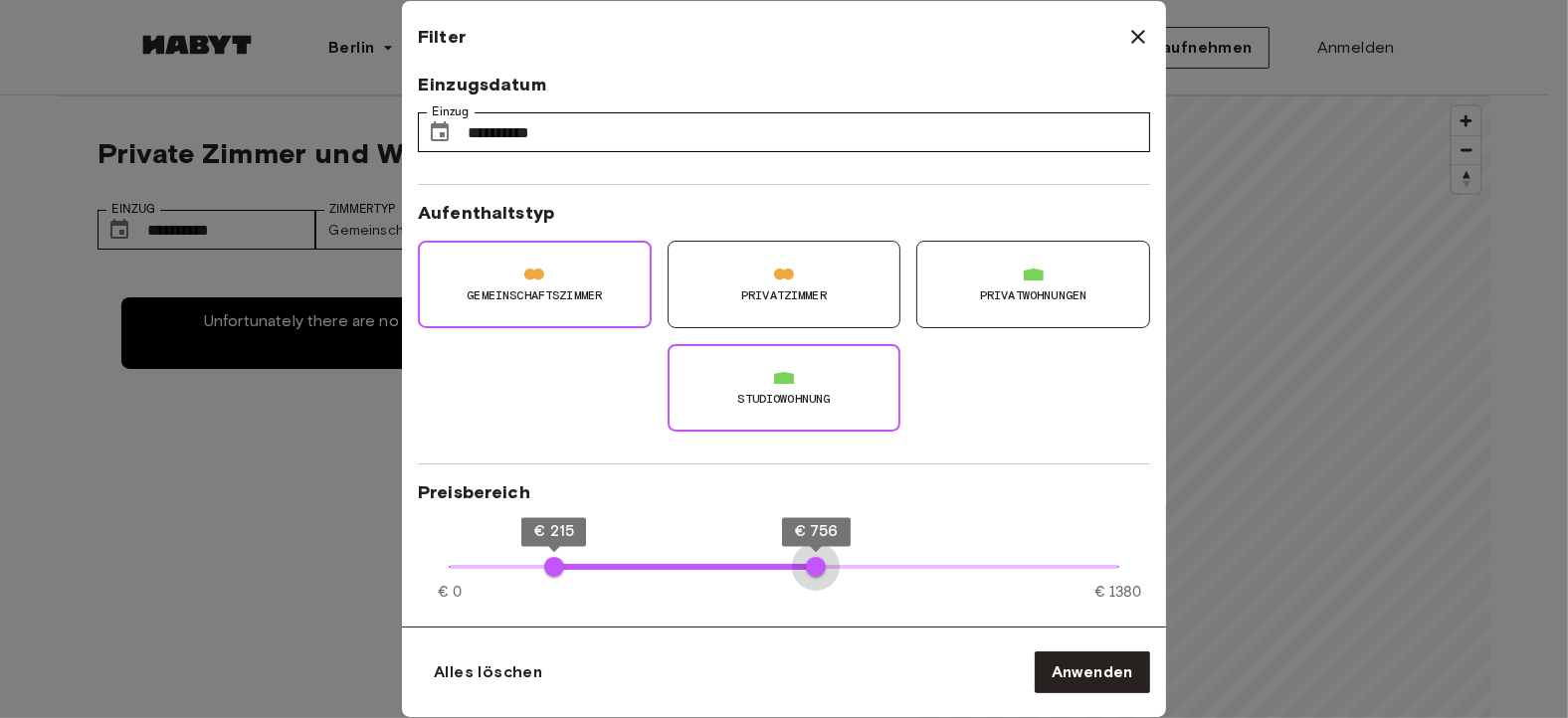 type on "***" 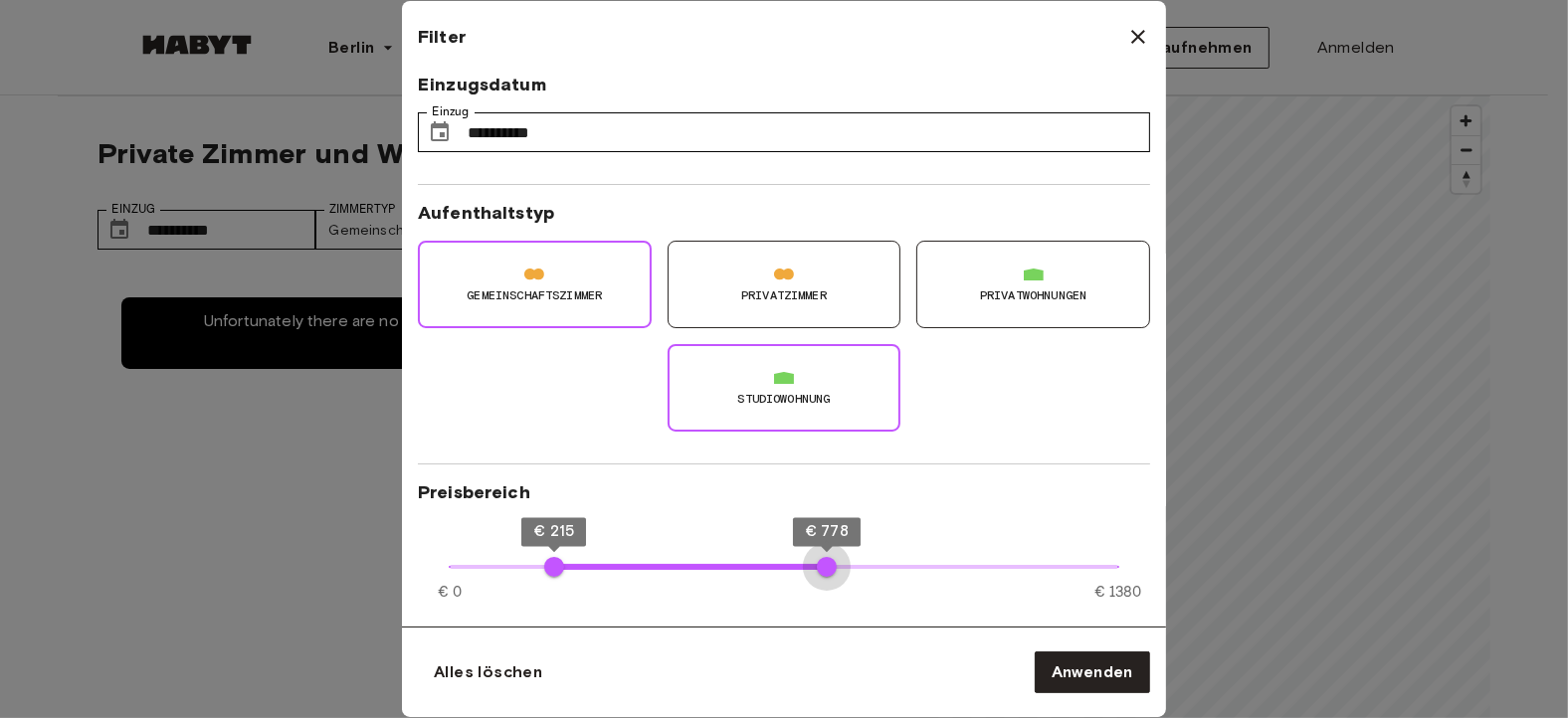 drag, startPoint x: 816, startPoint y: 567, endPoint x: 827, endPoint y: 567, distance: 11 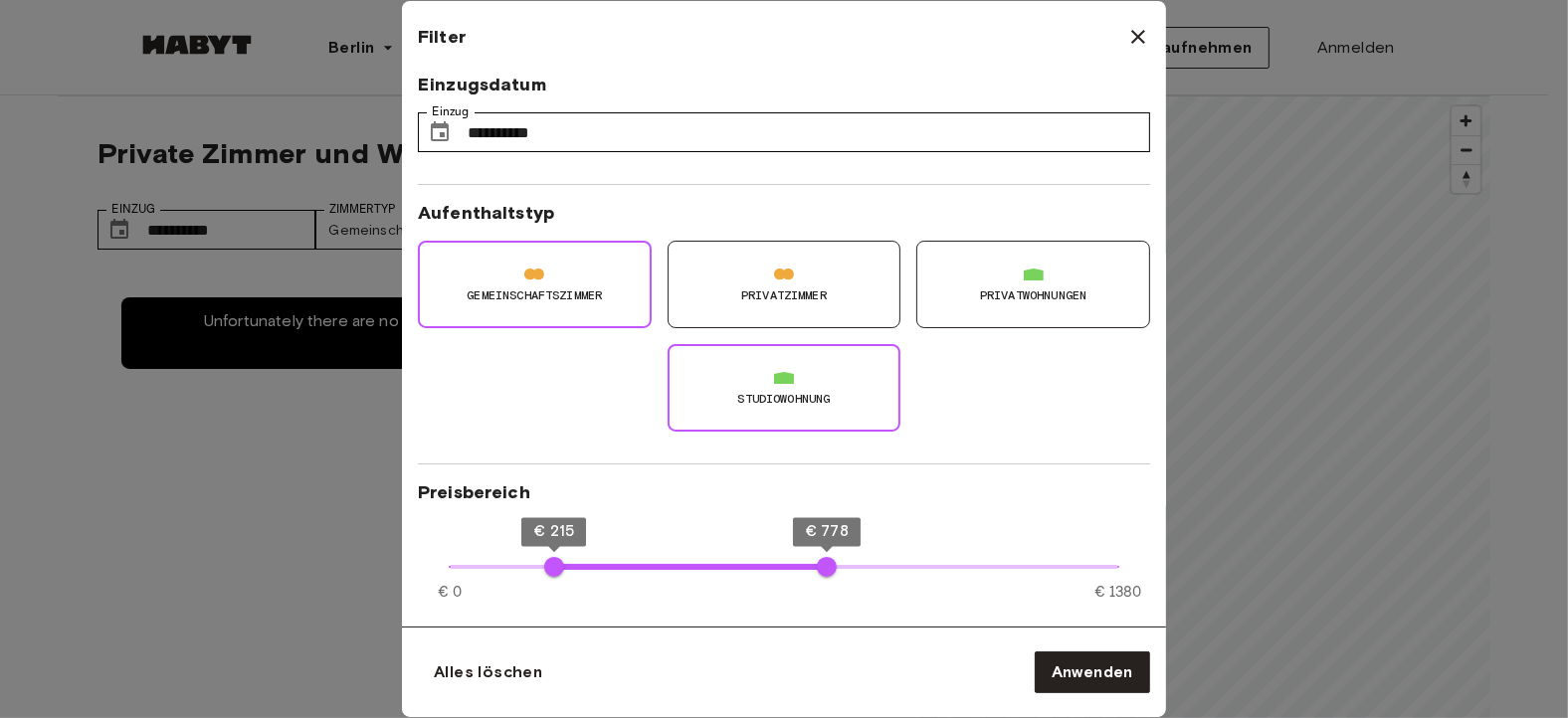 type on "**" 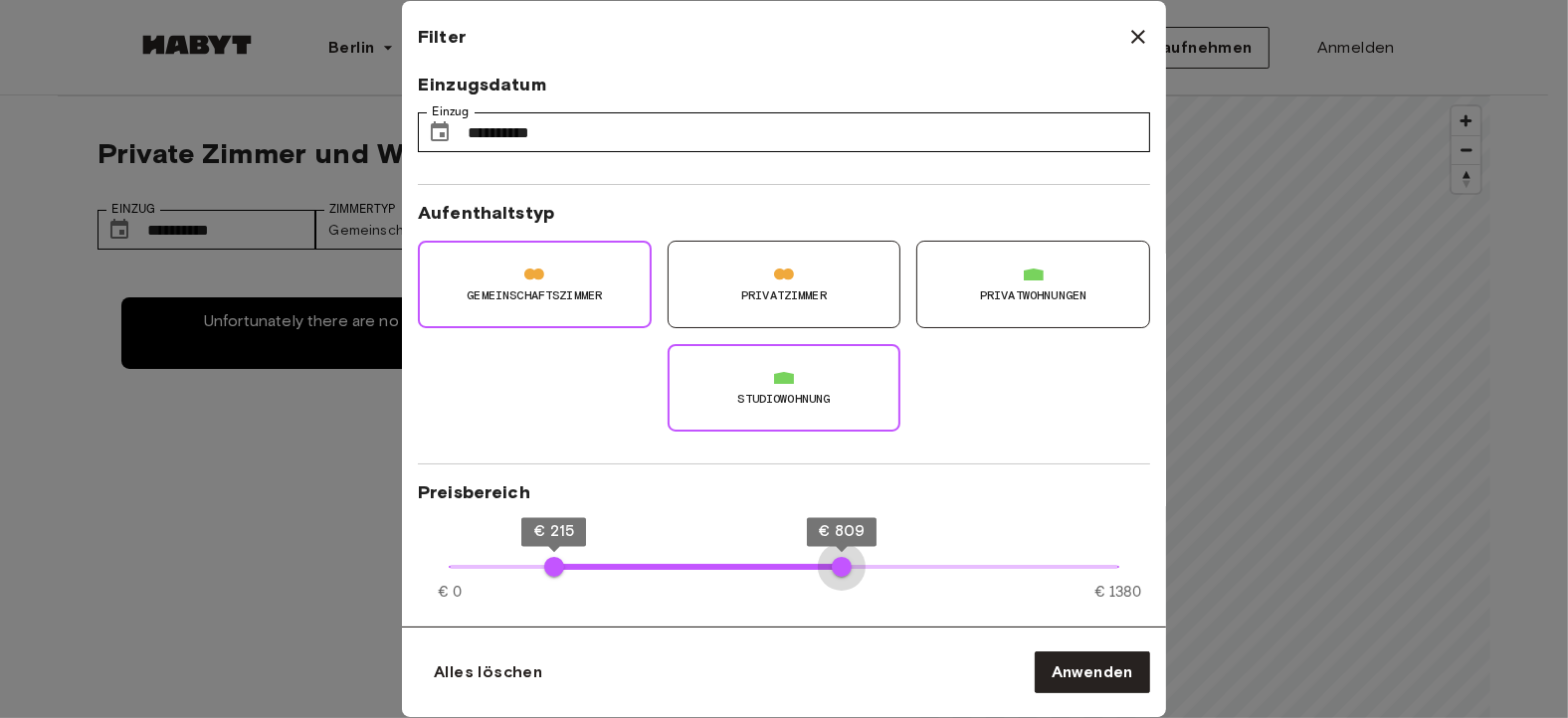 type on "***" 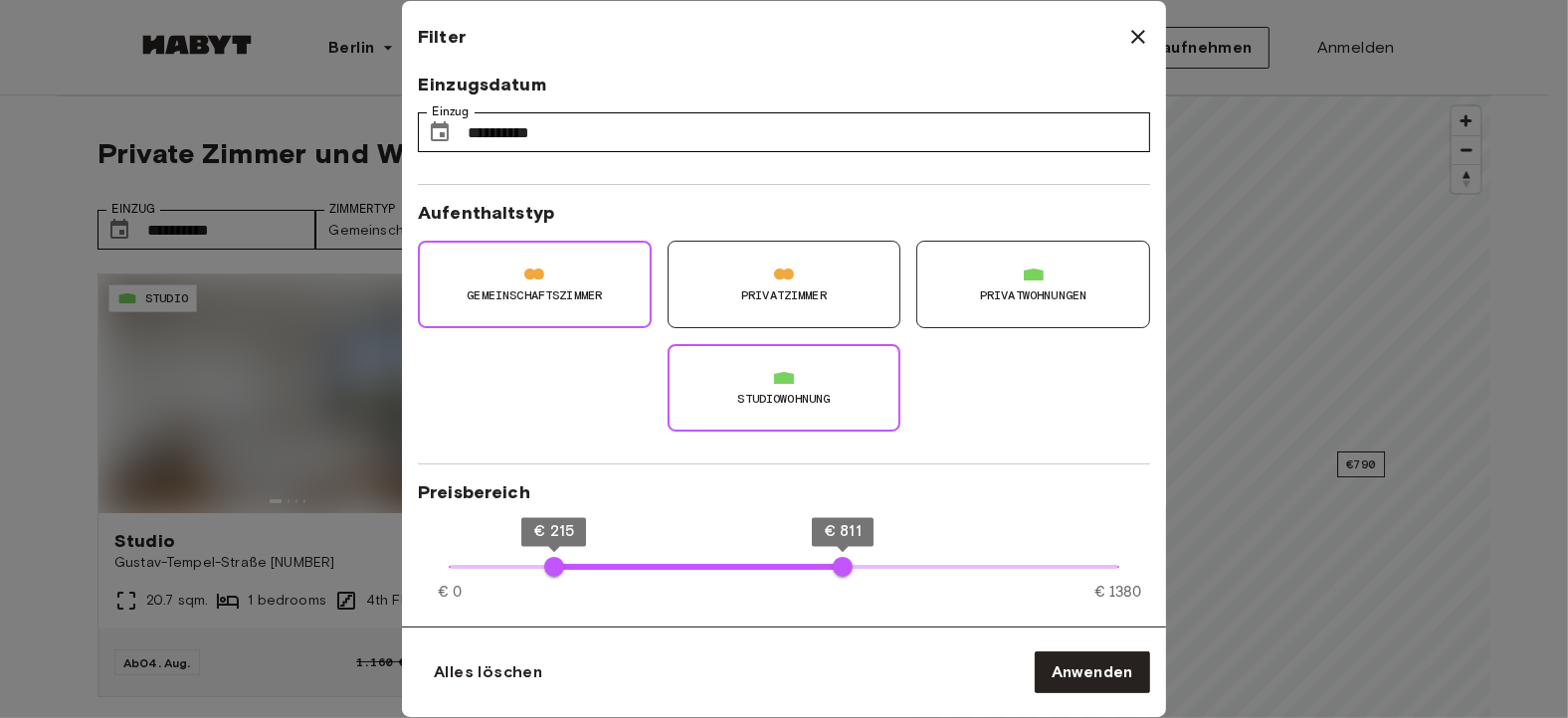 type on "**" 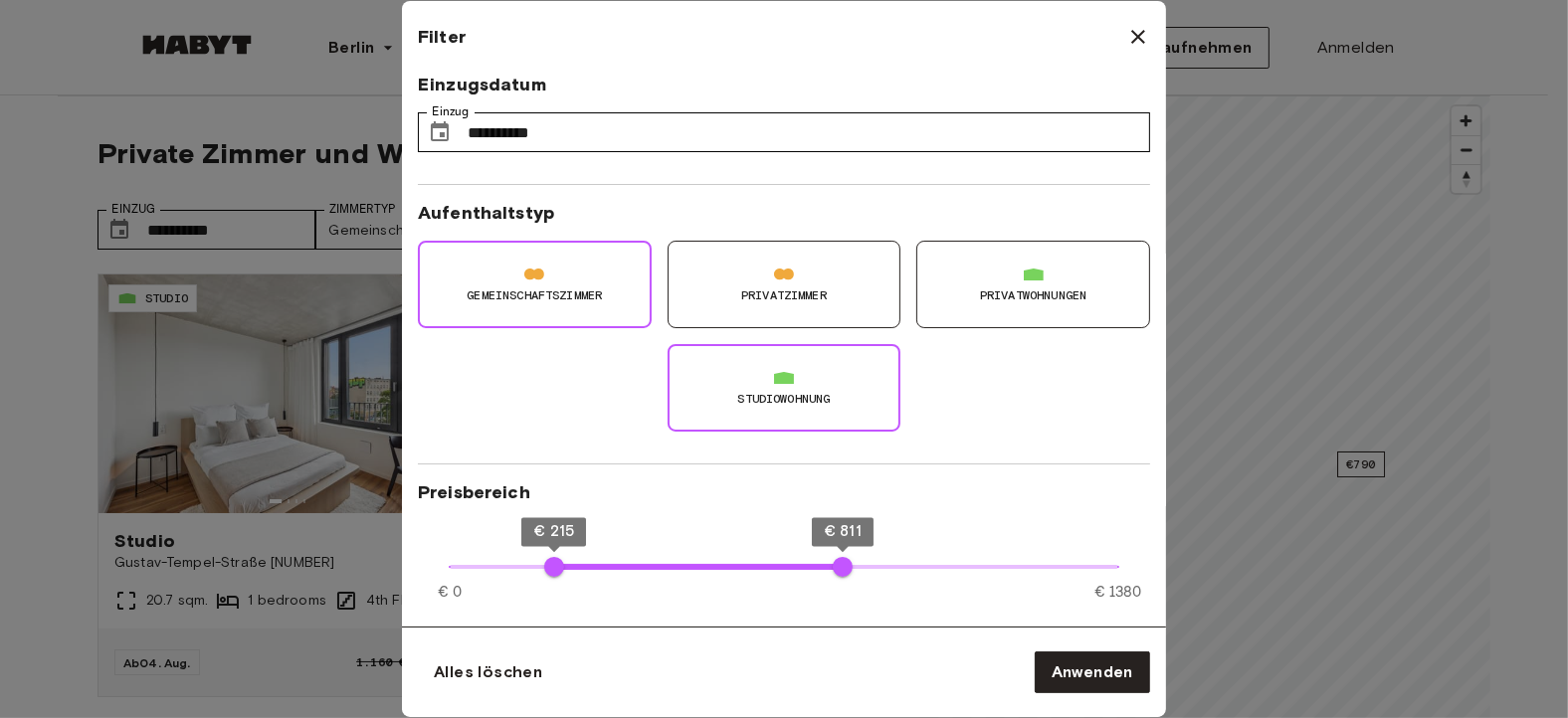 click at bounding box center (784, 359) 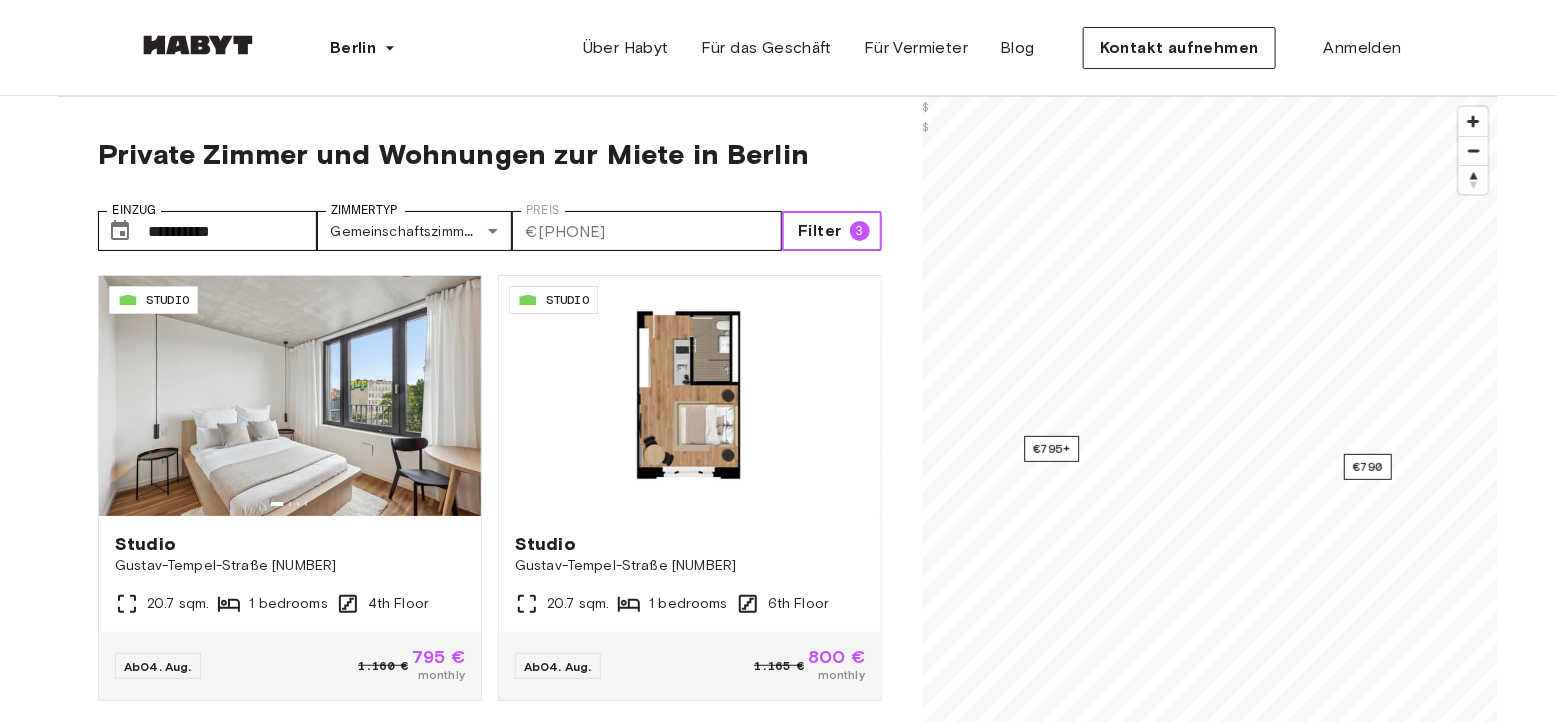type 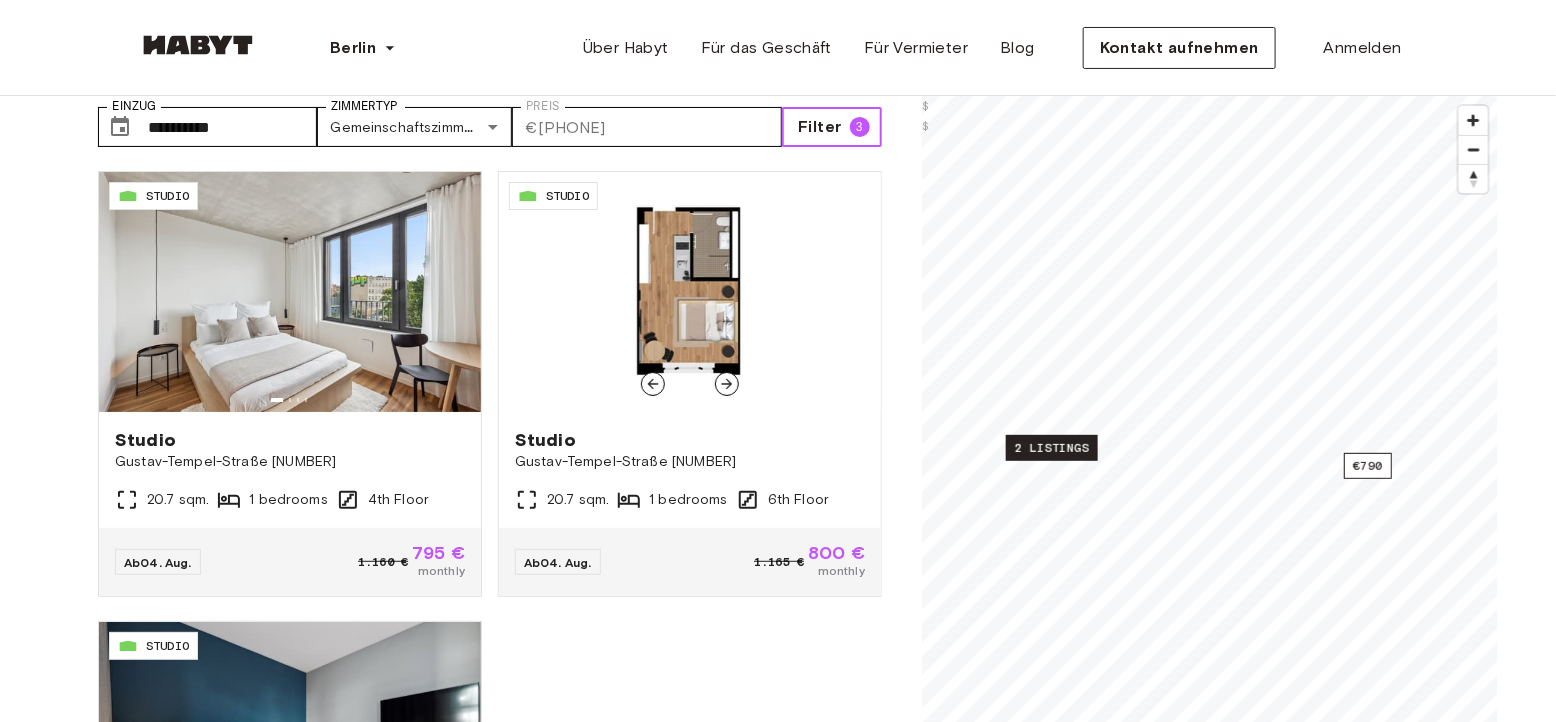 scroll, scrollTop: 106, scrollLeft: 0, axis: vertical 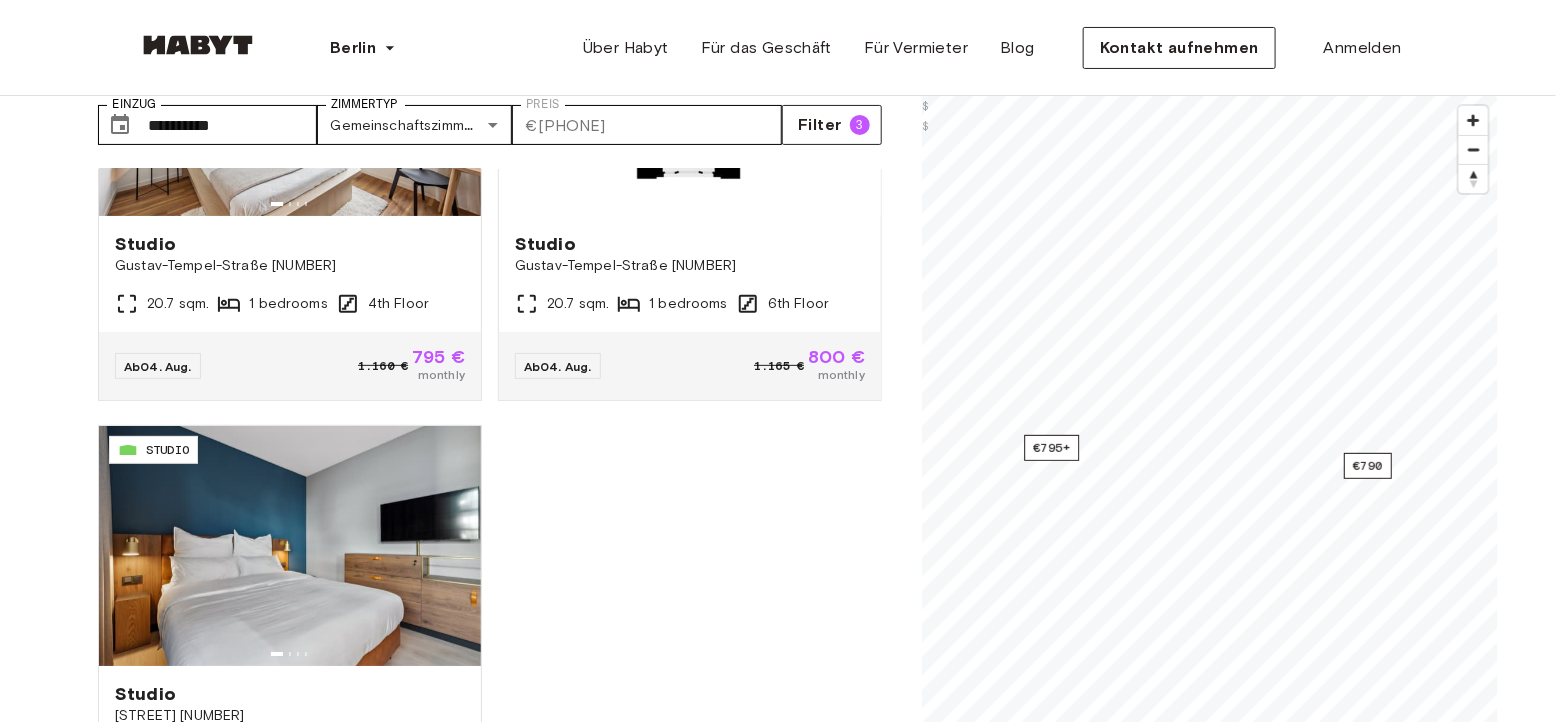 click on "DE-01-186-427-01 STUDIO Studio Gustav-Tempel-Straße 2 20.7 sqm. 1 bedrooms 4th Floor Ab  04. Aug. 1.160 € 795 € monthly DE-01-186-630-01 STUDIO Studio Gustav-Tempel-Straße 2 20.7 sqm. 1 bedrooms 6th Floor Ab  04. Aug. 1.165 € 800 € monthly DE-01-480-514-01 STUDIO Studio Fischerstraße 8 24.42 sqm. 1 bedrooms 5th Floor Ab  03. Sept. 1.150 € 790 € monthly" at bounding box center [482, 401] 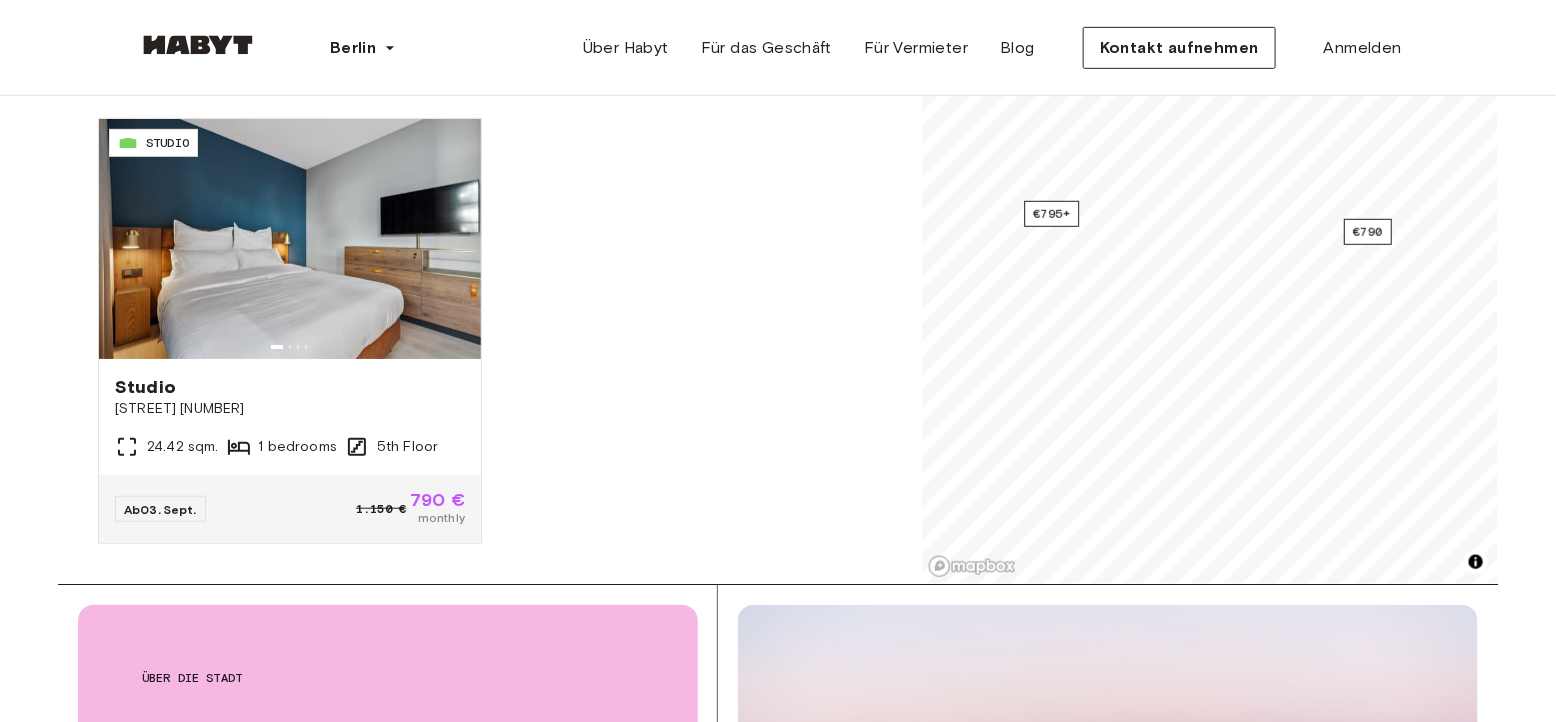 scroll, scrollTop: 425, scrollLeft: 0, axis: vertical 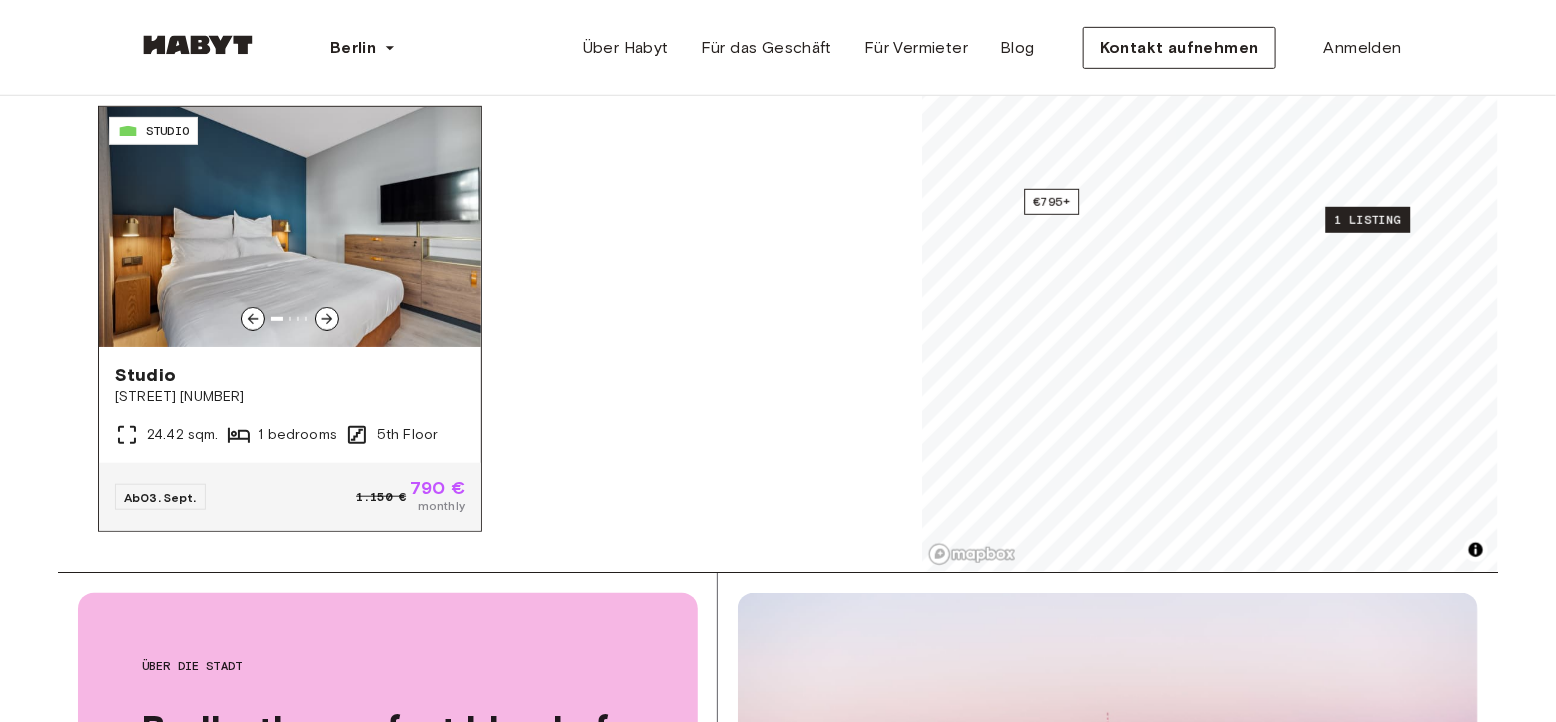click at bounding box center (290, 227) 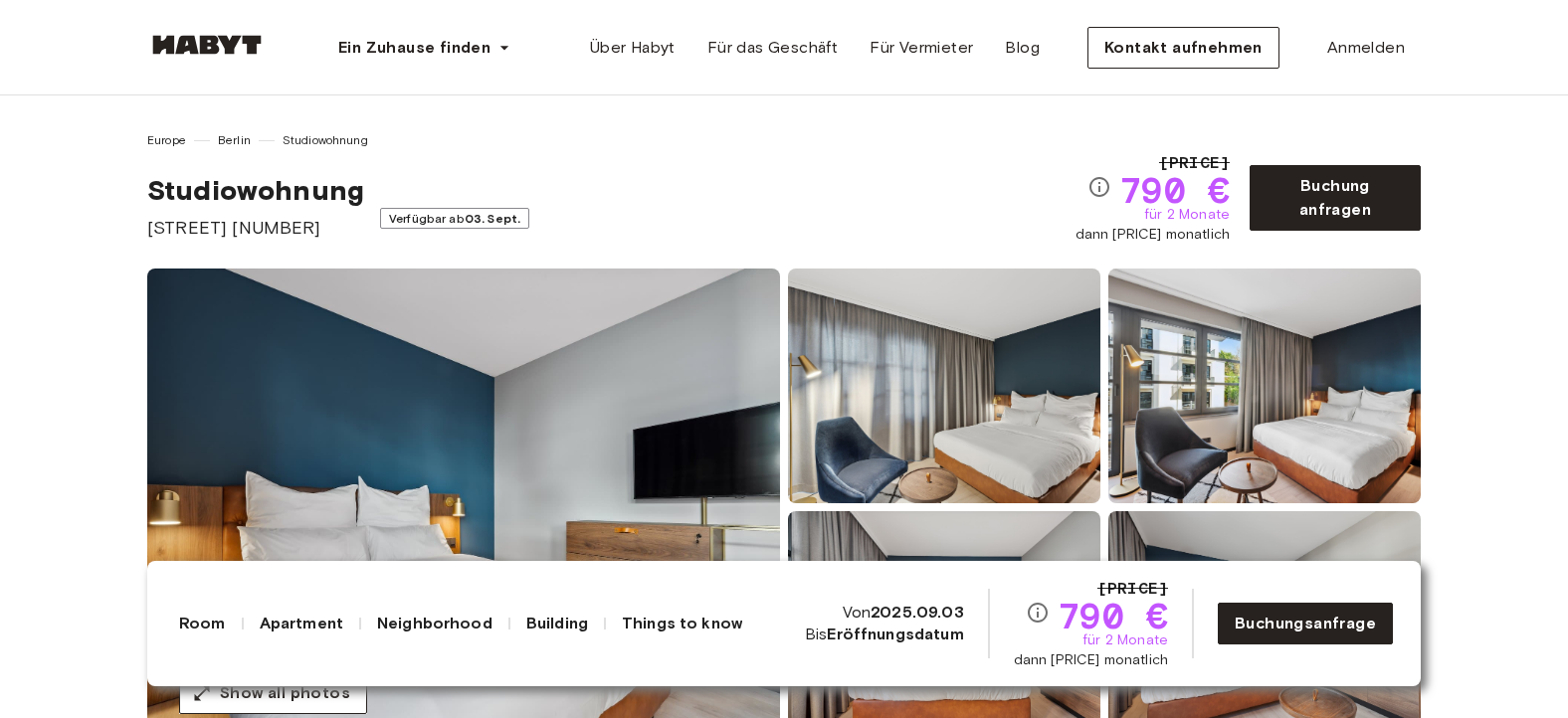 scroll, scrollTop: 0, scrollLeft: 0, axis: both 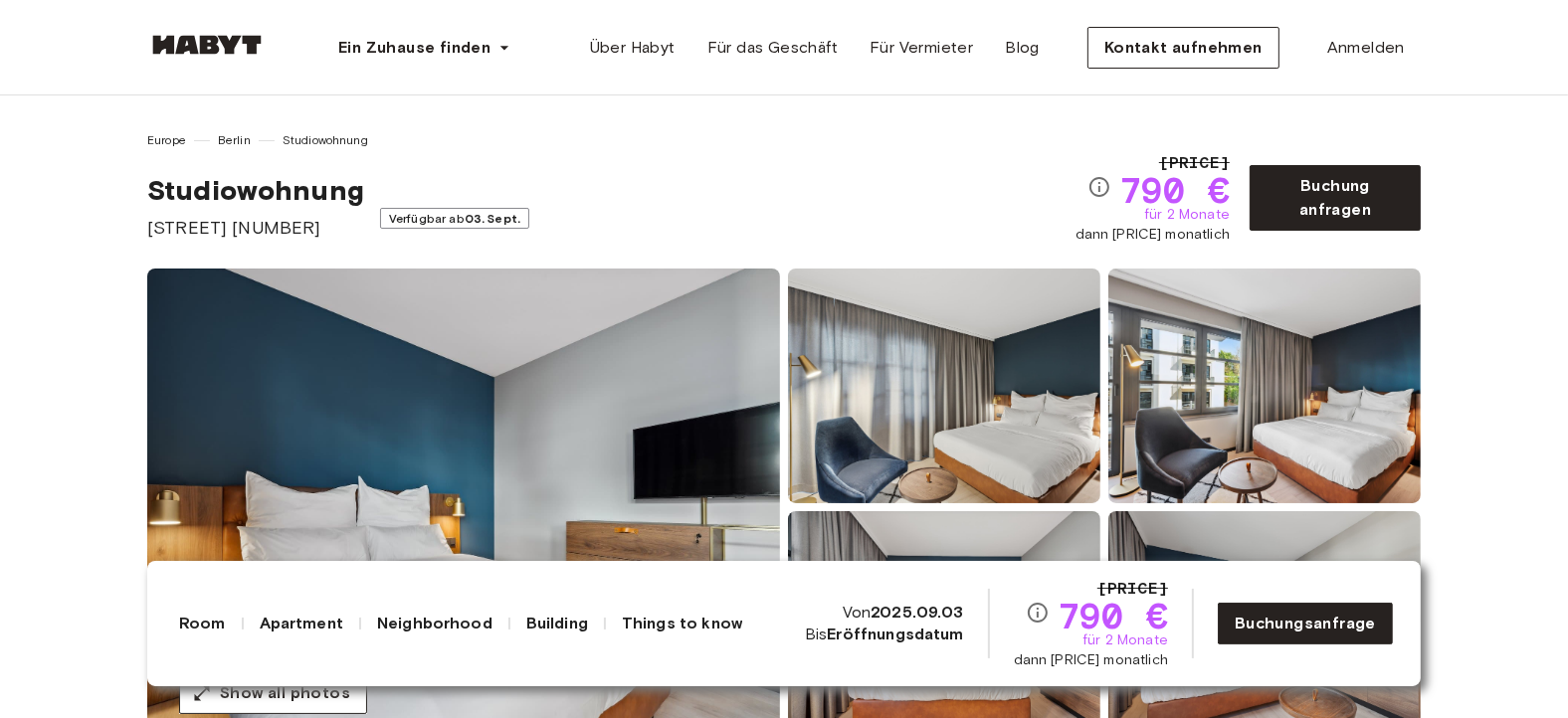 click on "Ein Zuhause finden Europe Amsterdam Berlin Frankfurt Hamburg Lissabon Madrid Mailand Modena Paris Turin München Rotterdam Stuttgart Düsseldorf Köln Zürich Den Haag Graz Brüssel Leipzig Asia Hongkong Singapur Seoul Phuket Tokyo Über Habyt Für das Geschäft Für Vermieter Blog Kontakt aufnehmen Anmelden" at bounding box center (784, 48) 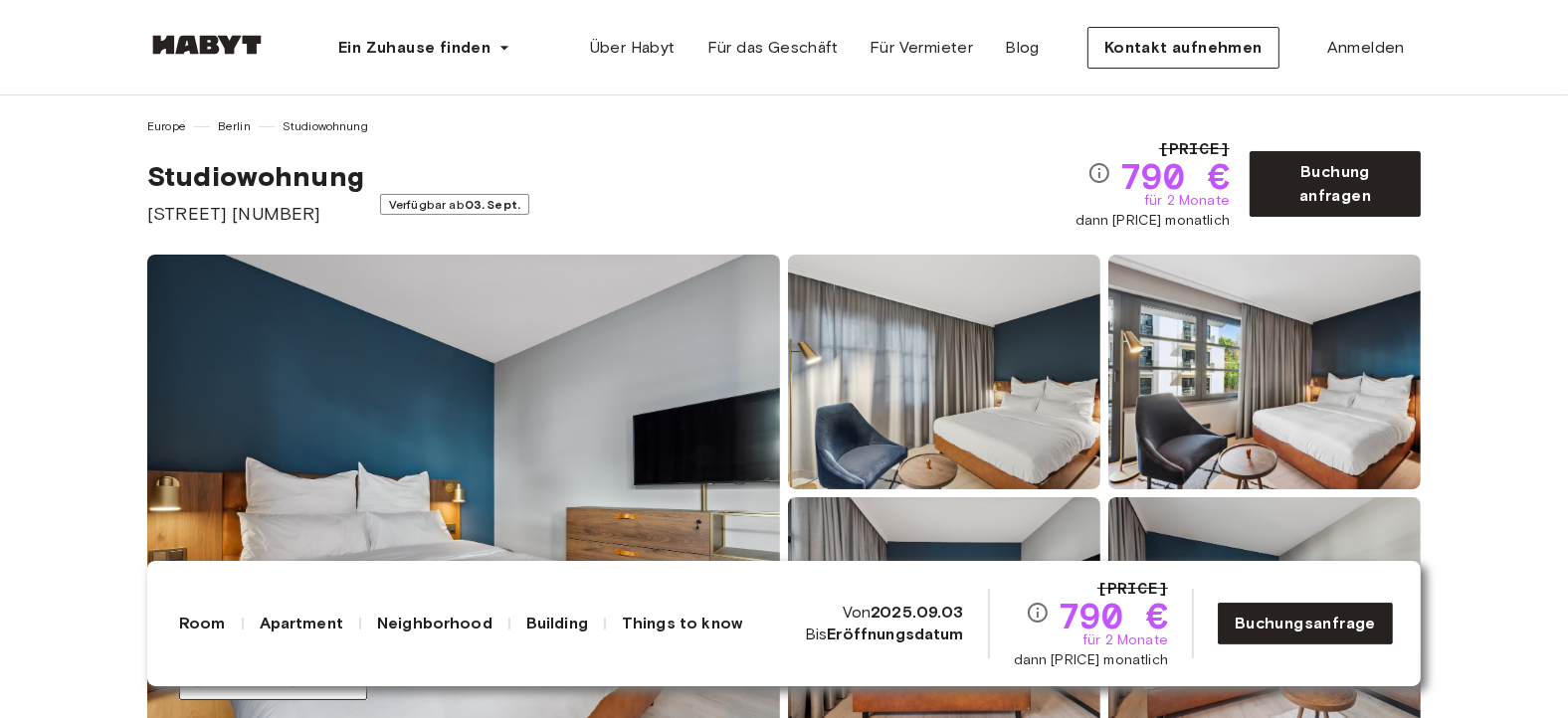 scroll, scrollTop: 0, scrollLeft: 0, axis: both 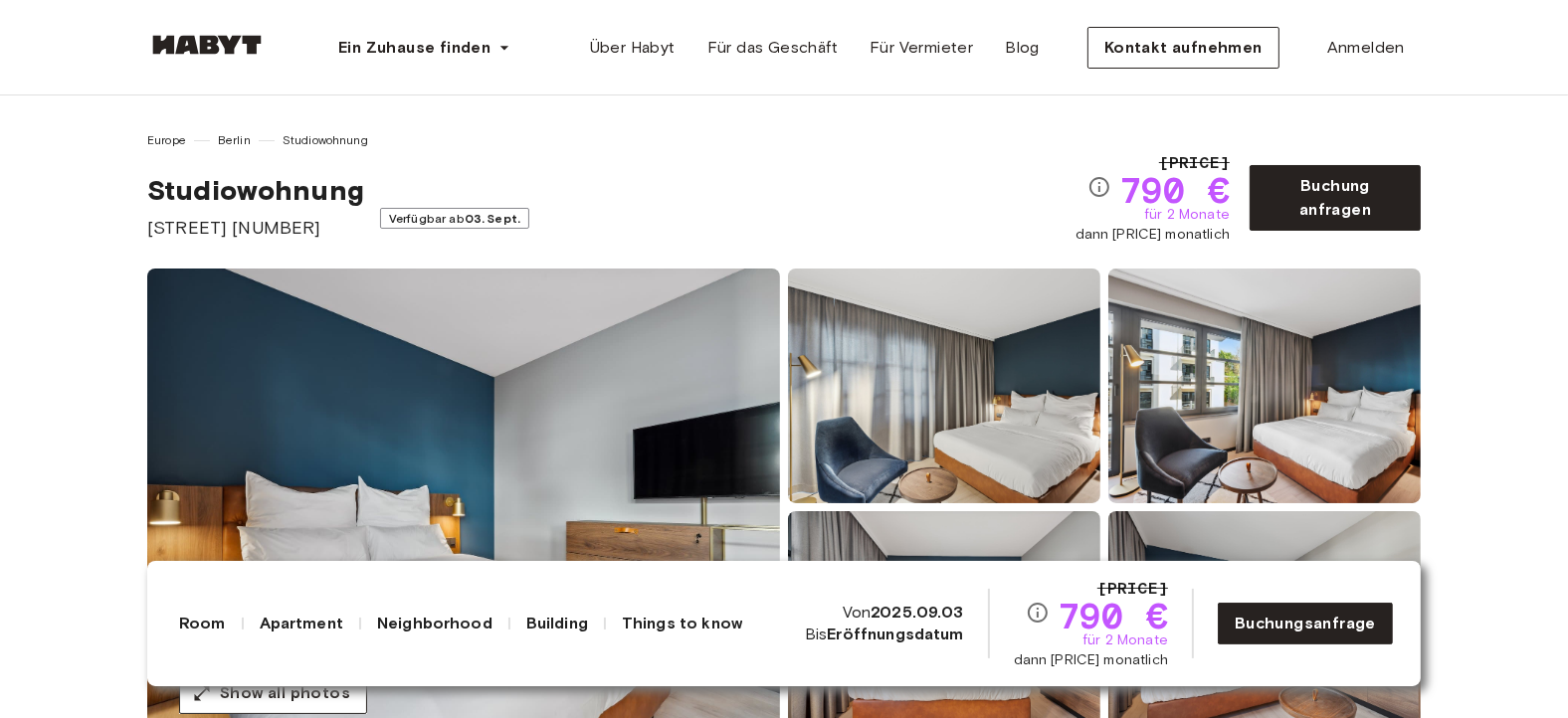 click on "[STREET] [NUMBER]" at bounding box center (256, 228) 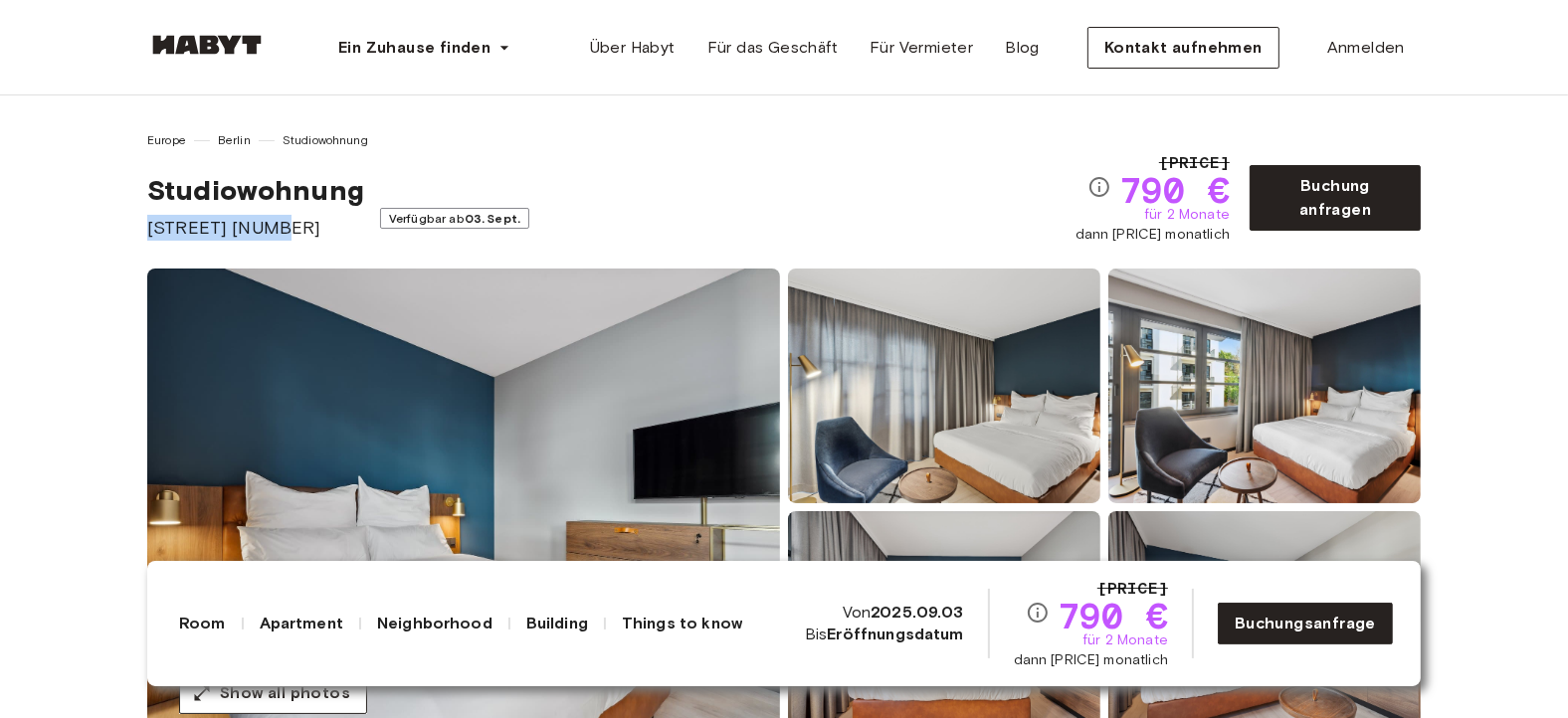 click on "[STREET] [NUMBER]" at bounding box center [256, 228] 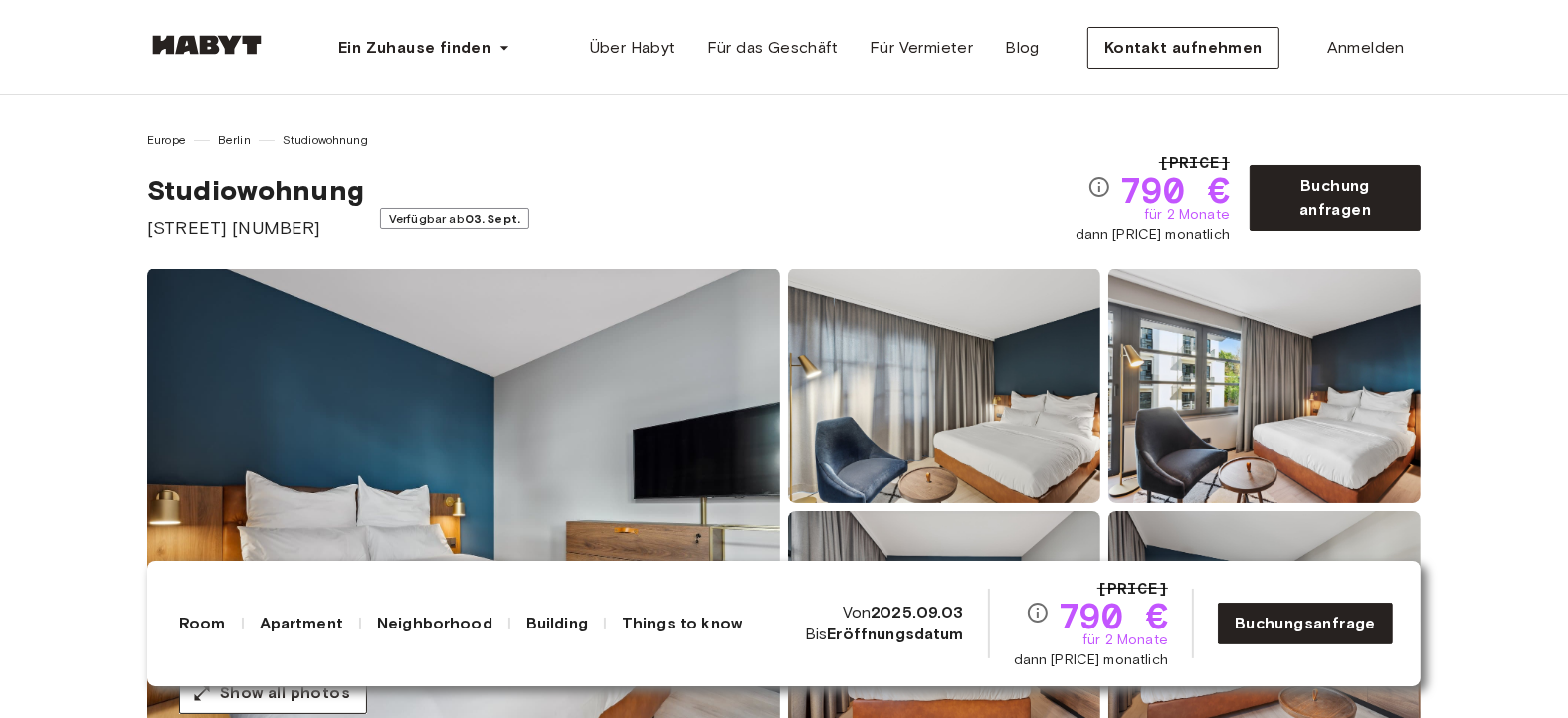 click on "[STREET] [NUMBER]" at bounding box center [256, 228] 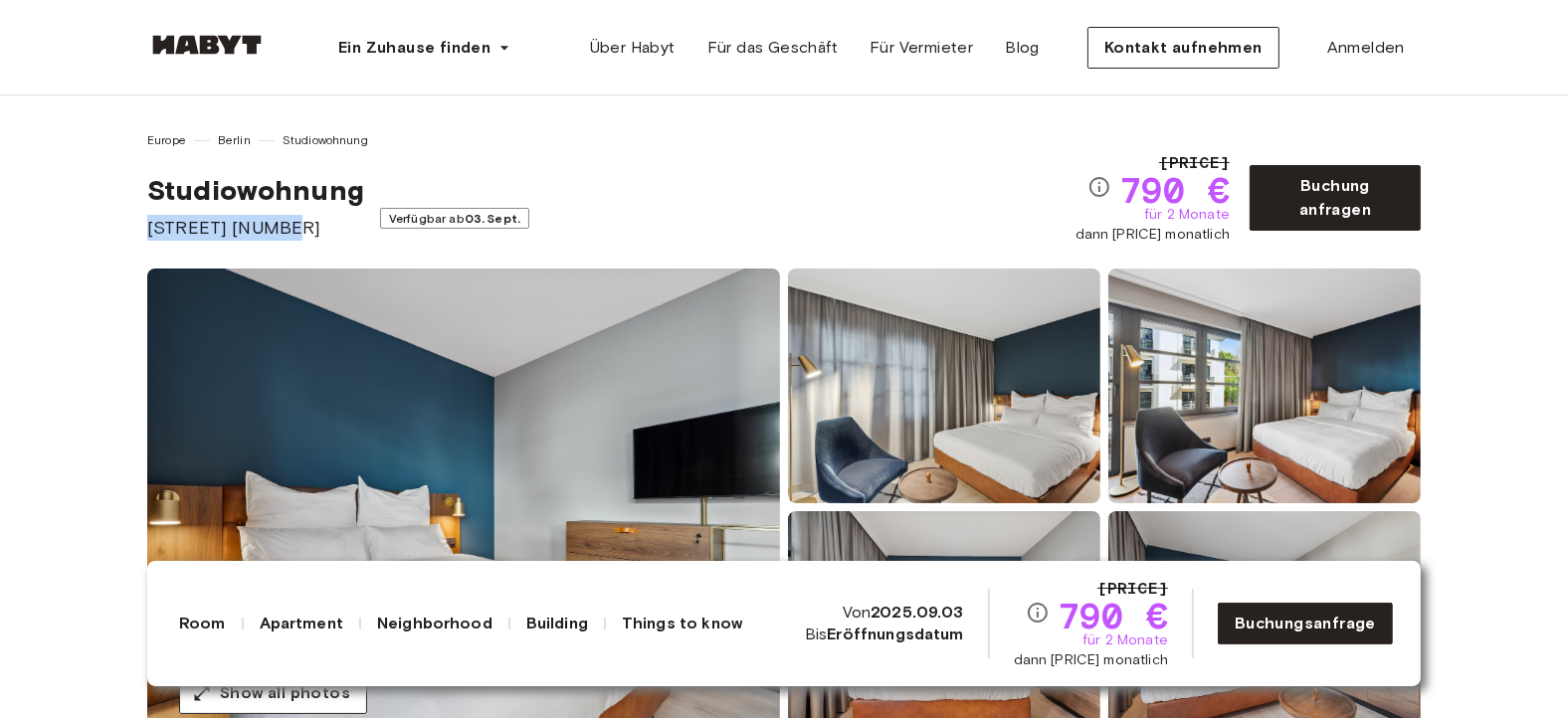drag, startPoint x: 290, startPoint y: 224, endPoint x: 14, endPoint y: 227, distance: 276.0163 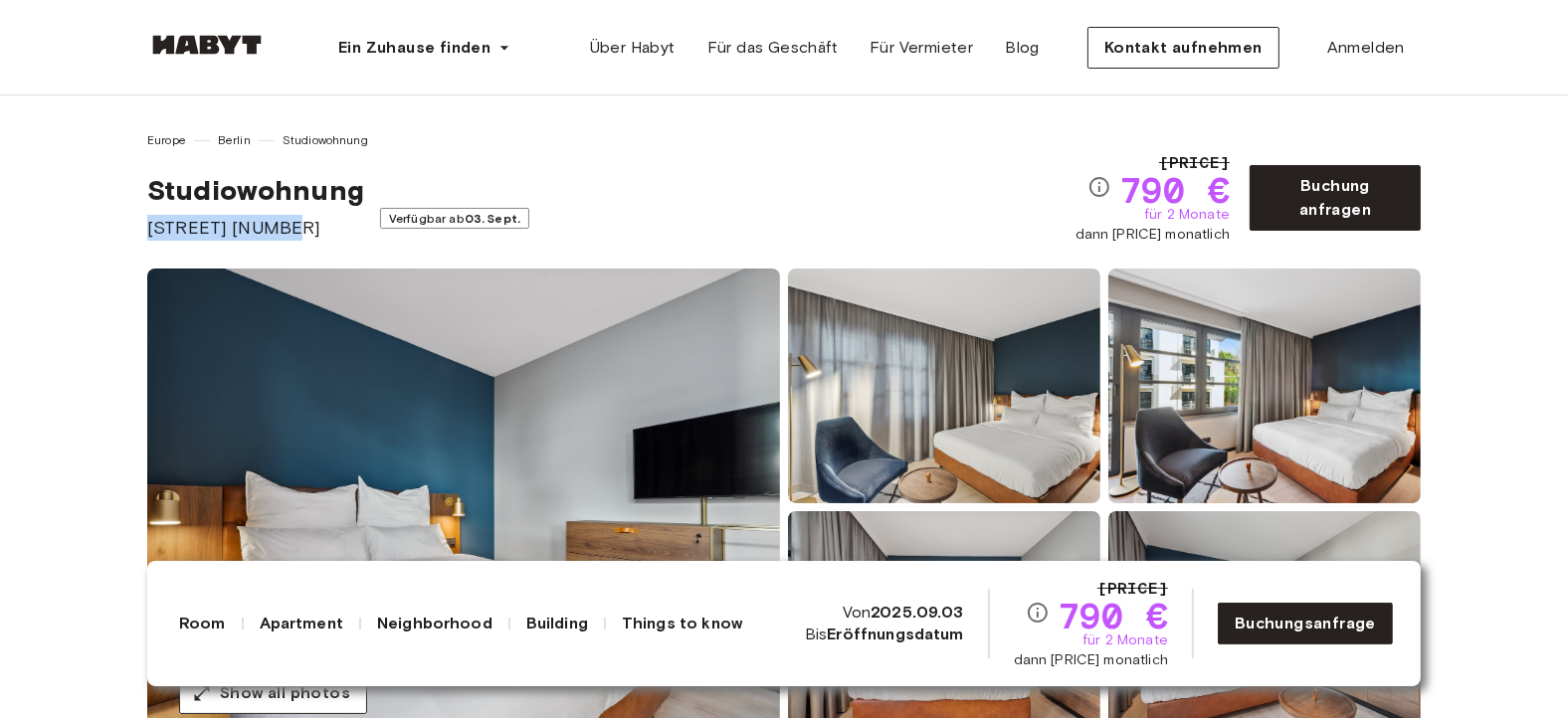 copy on "[STREET] [NUMBER]" 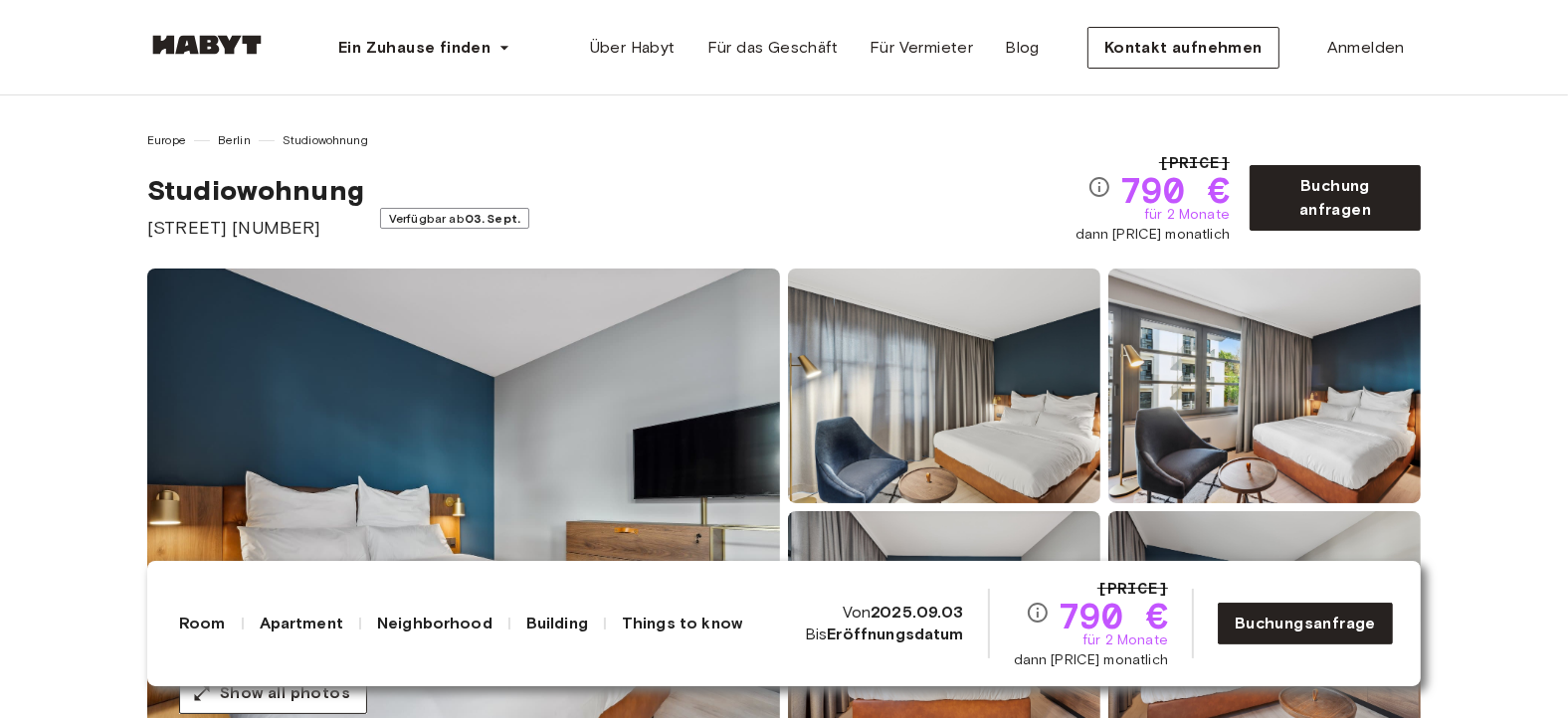 click on "Europe [CITY] [STREET] [STREET] [NUMBER] Verfügbar ab 03. Sept. [PRICE] [PRICE] für 2 Monate dann [PRICE] monatlich Buchung anfragen Show all photos Über das Apartment See 3D map [STREET] [NUMBER] is a modern residential building offering a unique and efficient living experience. Located in a prime urban location, this structure consists of 24 studio units, making it an ideal choice for those seeking a cozy and streamlined living space. Each studio in [STREET] [NUMBER] is designed to maximize functionality and convenience, featuring well-thought-out layouts and contemporary amenities. Whether you're a young professional, a student, or anyone who appreciates a minimalist and stylish living arrangement, this building caters to your needs. With its 24 thoughtfully designed studio units, [STREET] [NUMBER] is a standout choice for those looking for a compact yet comfortable urban living experience. 24.42 sqm. 5th Floor 1 Schlafzimmer Smart TV Desk and chair Kitchenette Dining room" at bounding box center [784, 2943] 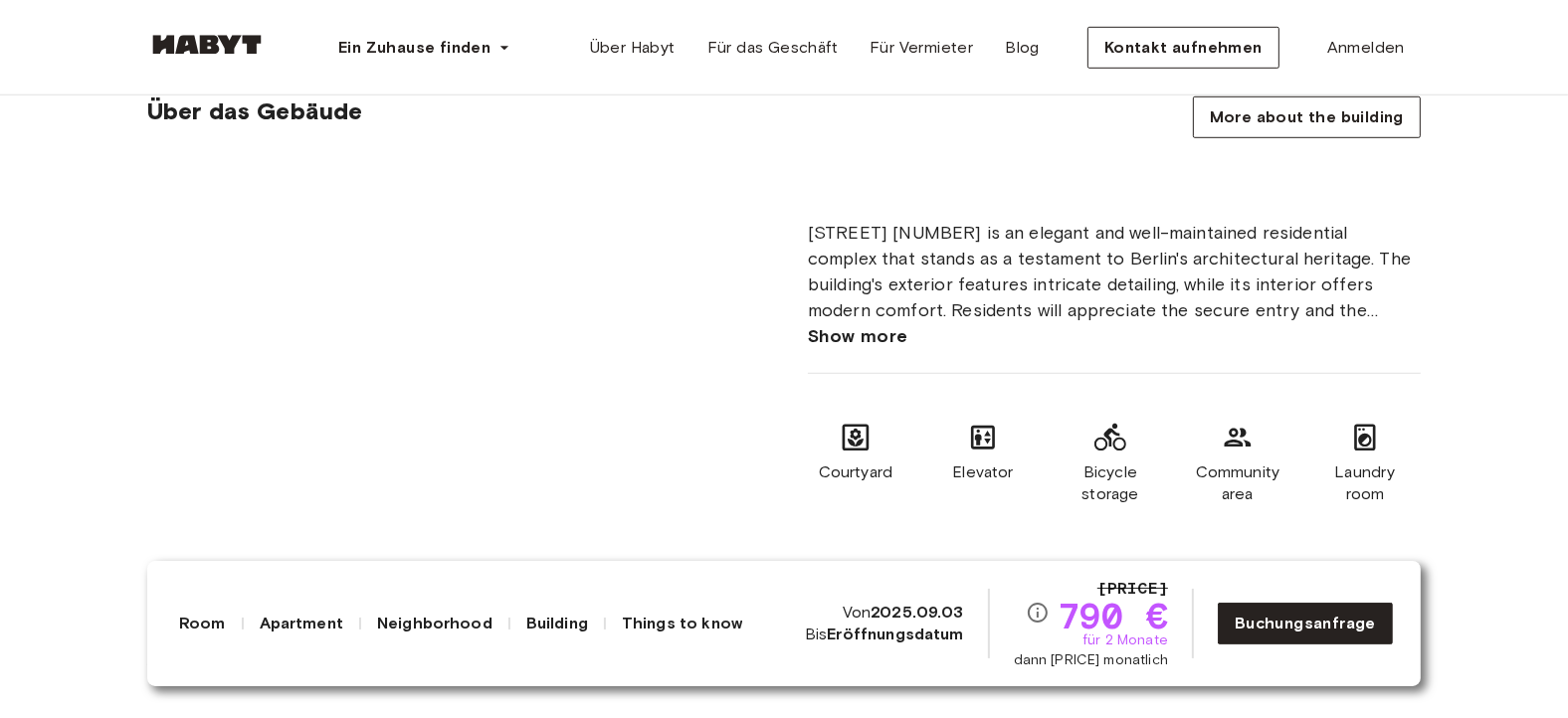 scroll, scrollTop: 1378, scrollLeft: 0, axis: vertical 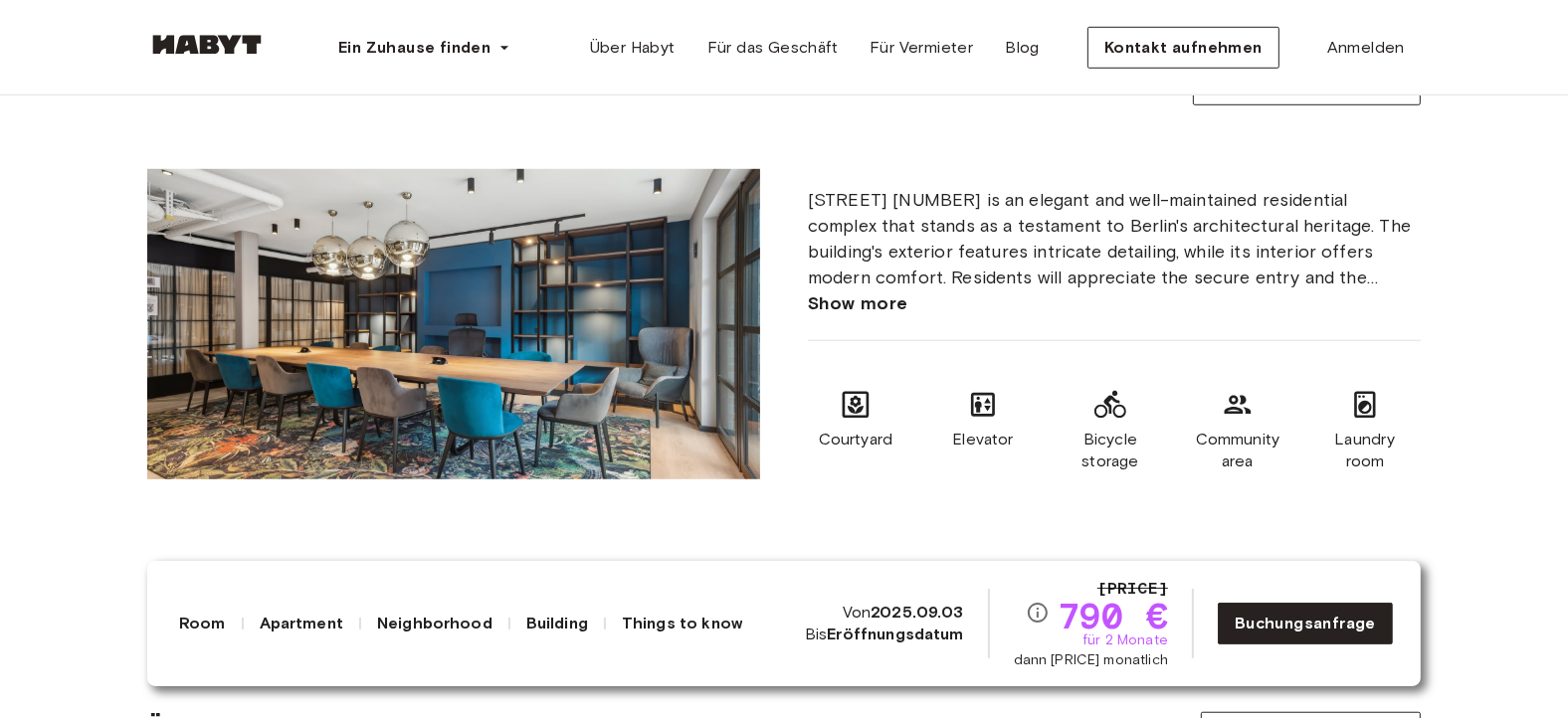click on "[STREET] [NUMBER] is an elegant and well-maintained residential complex that stands as a testament to Berlin's architectural heritage. The building's exterior features intricate detailing, while its interior offers modern comfort. Residents will appreciate the secure entry and the convenience of an elevator. The property includes beautifully landscaped communal areas, providing a serene escape in the heart of the city. [STREET] [NUMBER] is a blend of classic aesthetics and contemporary living, offering an ideal home for those seeking comfort and style. Show more Courtyard Elevator Bicycle storage Community area Laundry room" at bounding box center [1114, 344] 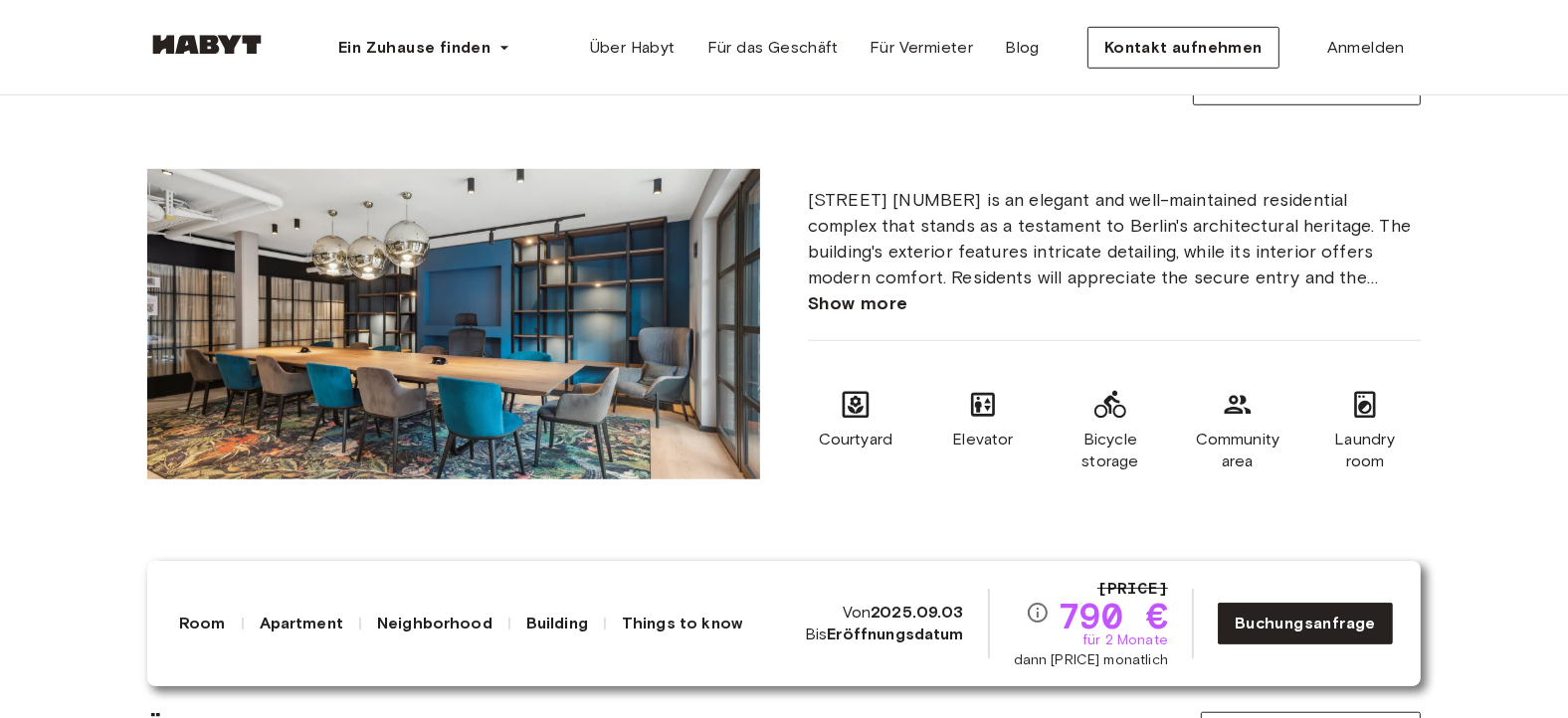 click on "Show more" at bounding box center [858, 303] 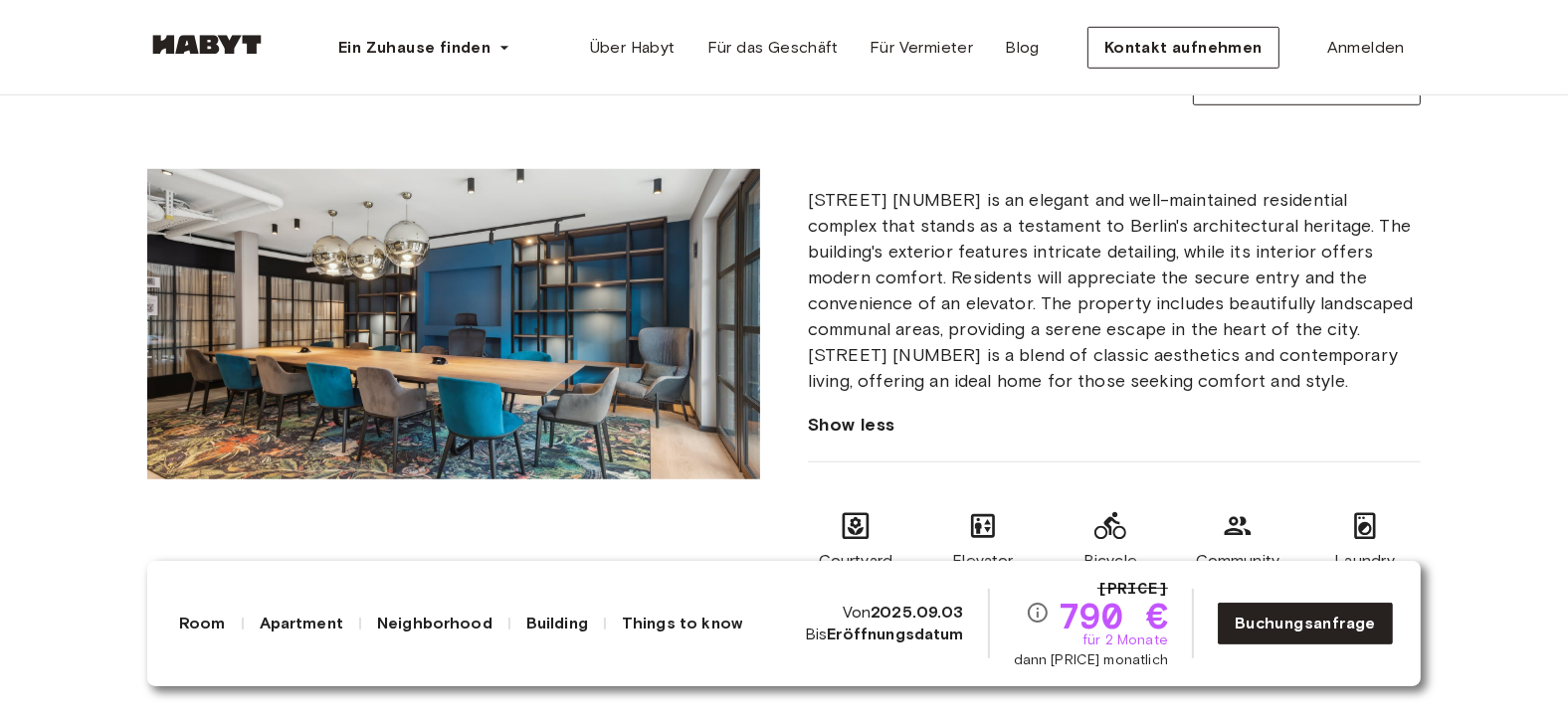 click on "[STREET] [NUMBER] is an elegant and well-maintained residential complex that stands as a testament to Berlin's architectural heritage. The building's exterior features intricate detailing, while its interior offers modern comfort. Residents will appreciate the secure entry and the convenience of an elevator. The property includes beautifully landscaped communal areas, providing a serene escape in the heart of the city. [STREET] [NUMBER] is a blend of classic aesthetics and contemporary living, offering an ideal home for those seeking comfort and style." at bounding box center [1114, 290] 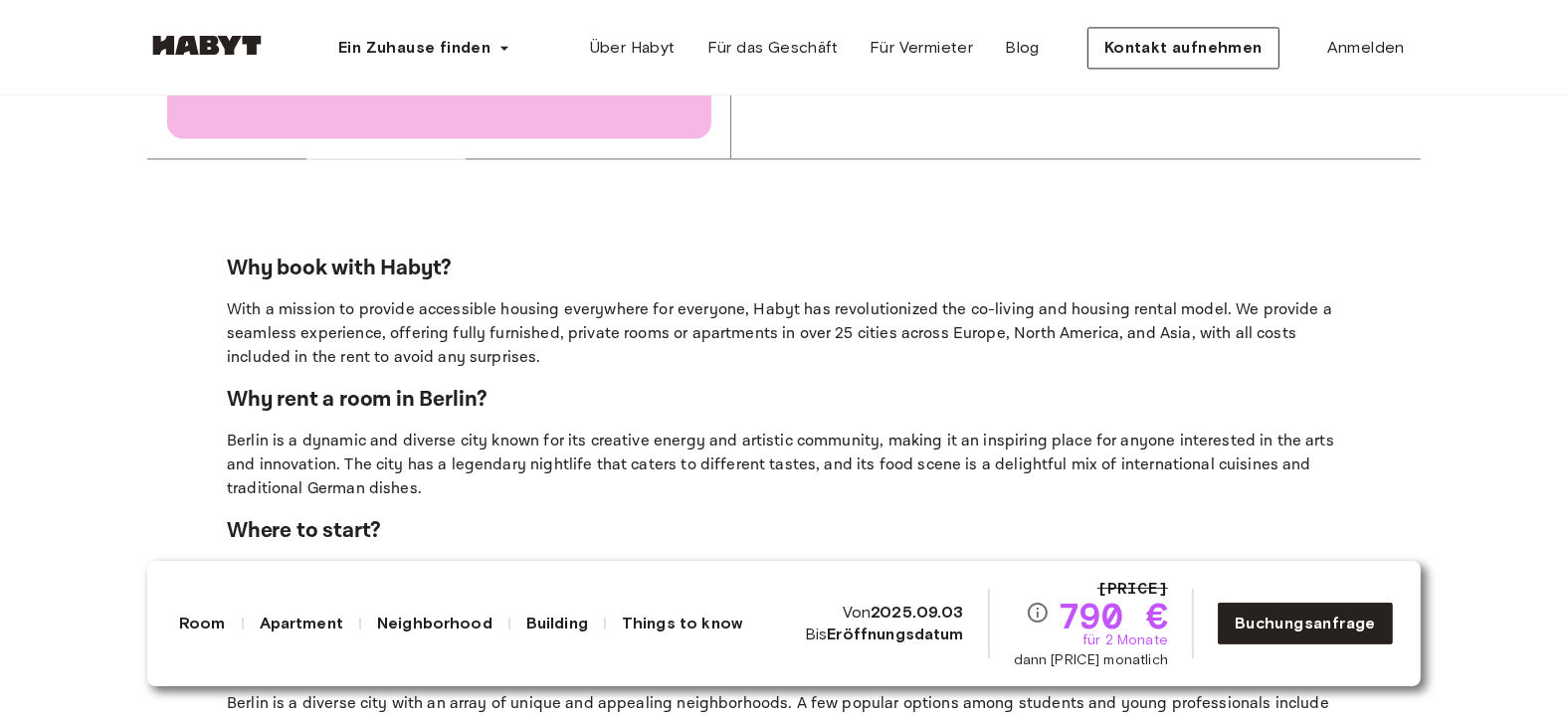 scroll, scrollTop: 4464, scrollLeft: 0, axis: vertical 